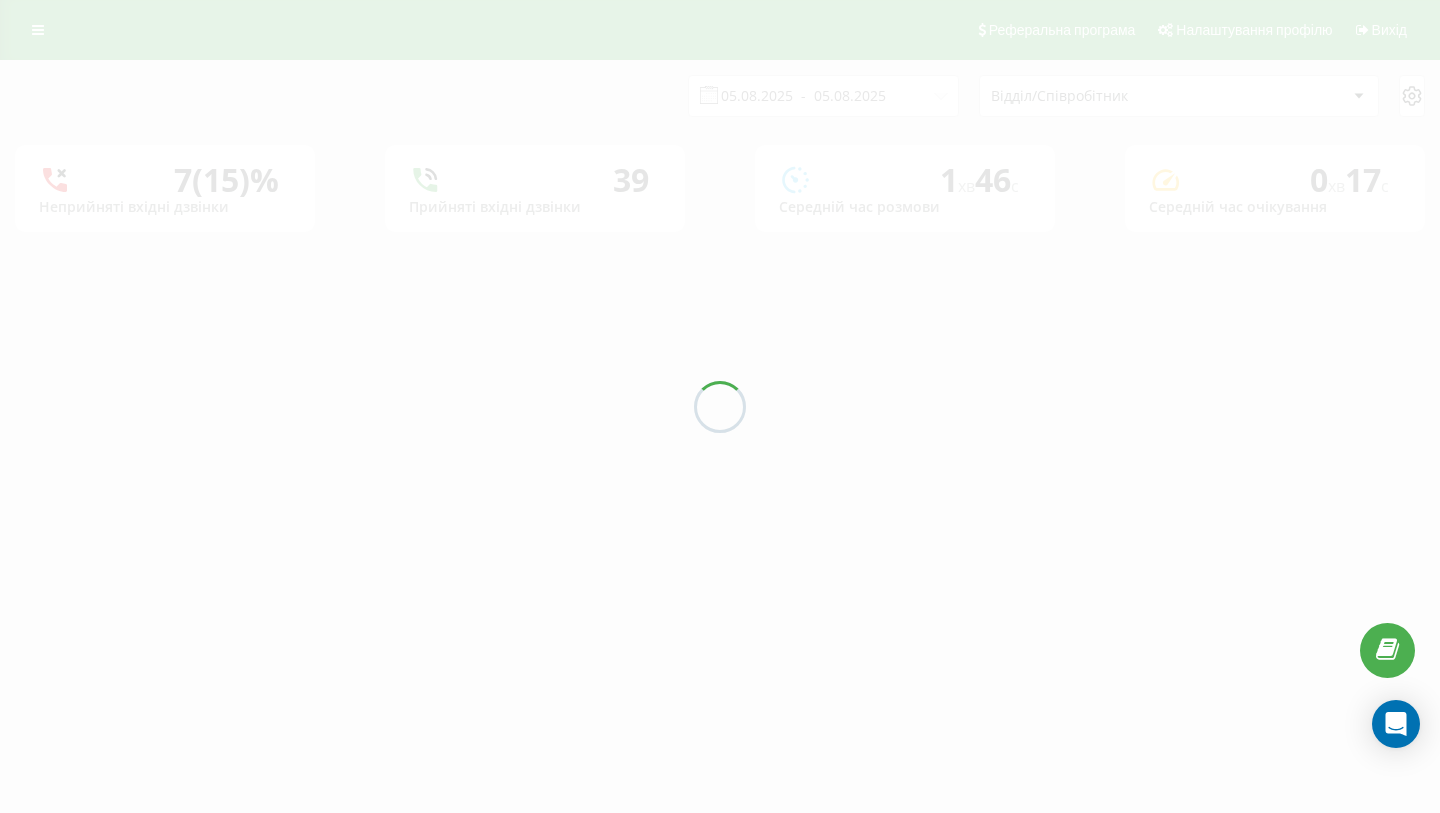 scroll, scrollTop: 0, scrollLeft: 0, axis: both 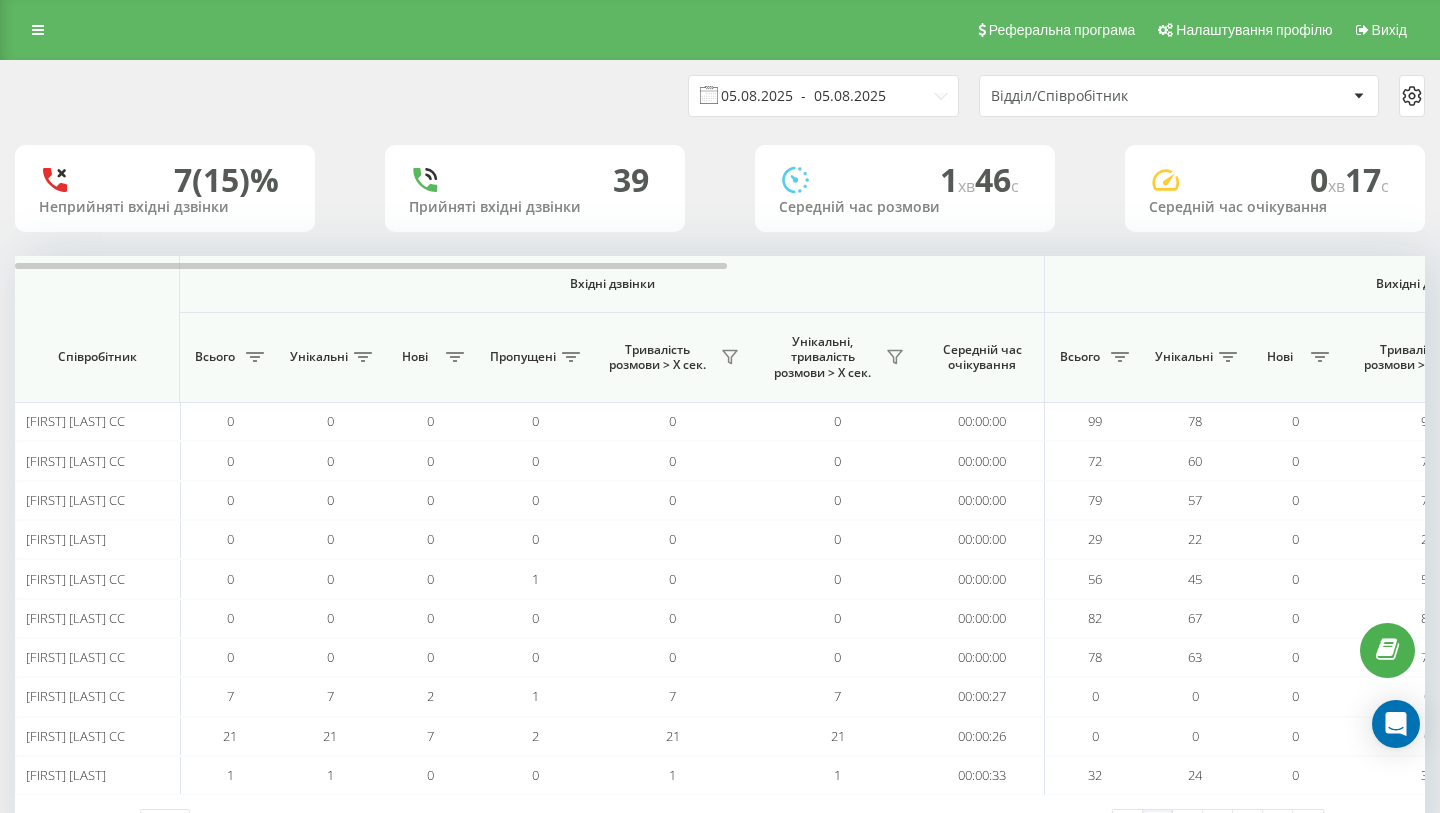 click on "05.08.2025  -  05.08.2025" at bounding box center (823, 96) 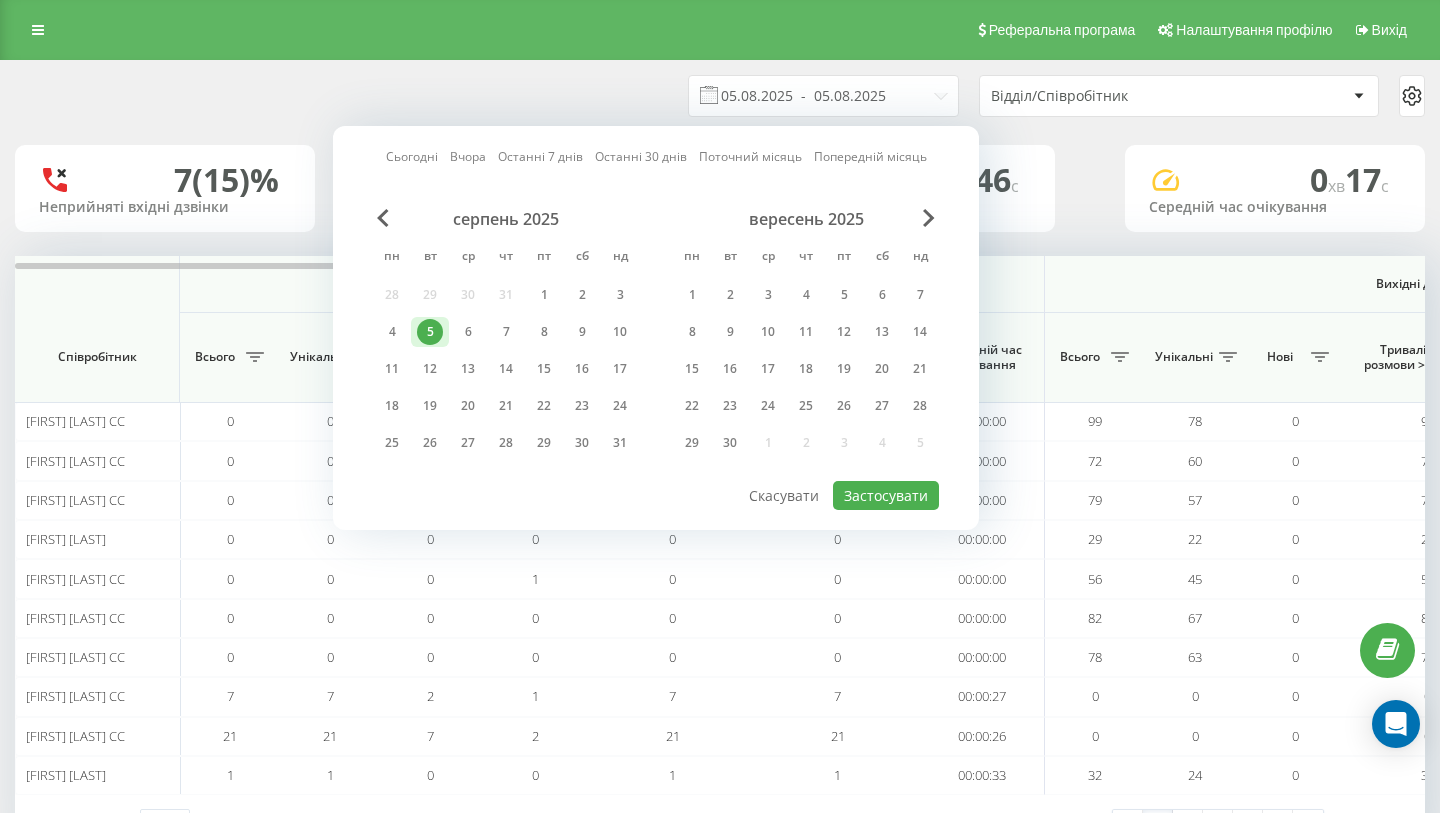 click on "5" at bounding box center [430, 332] 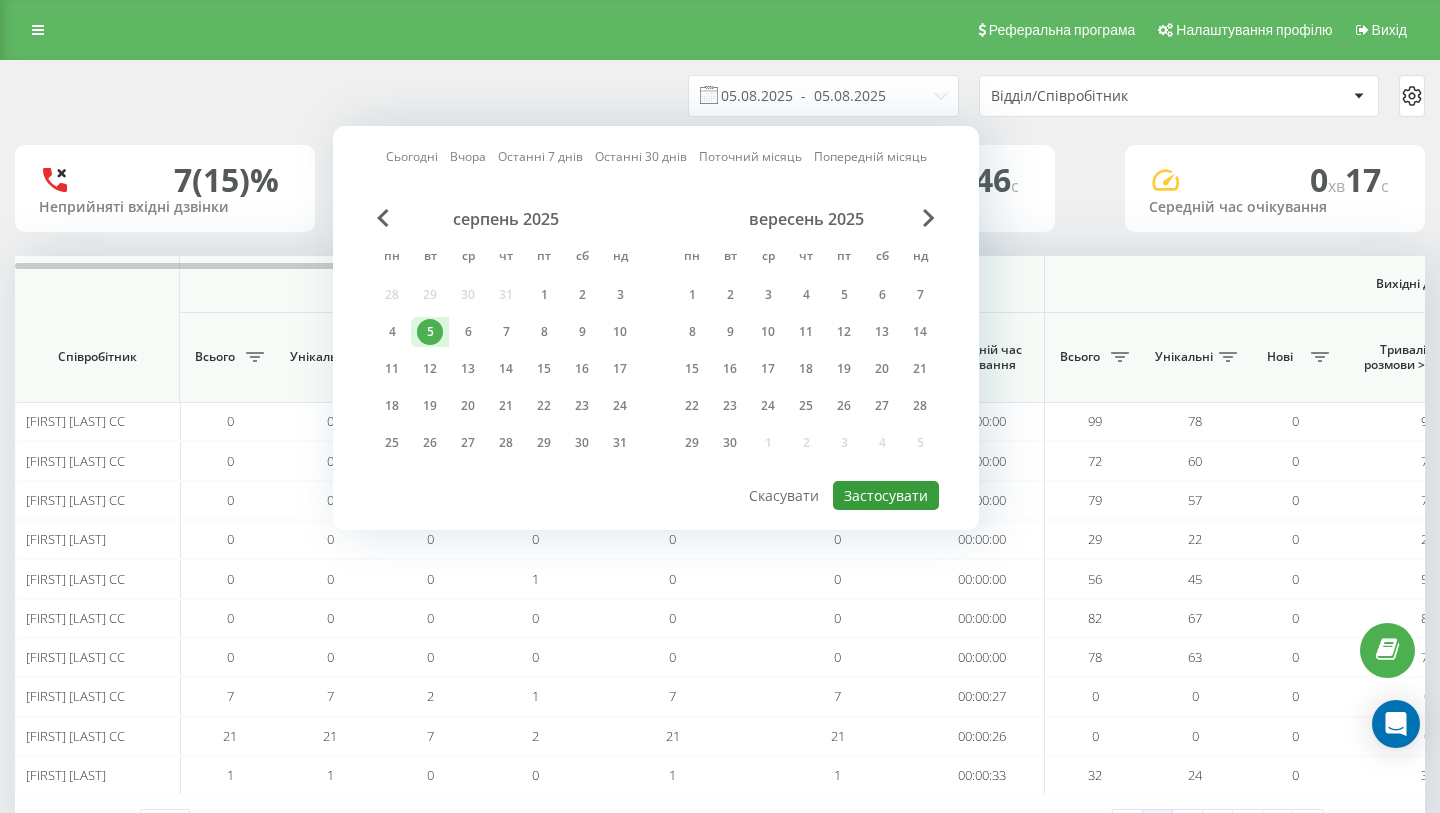 click on "Застосувати" at bounding box center [886, 495] 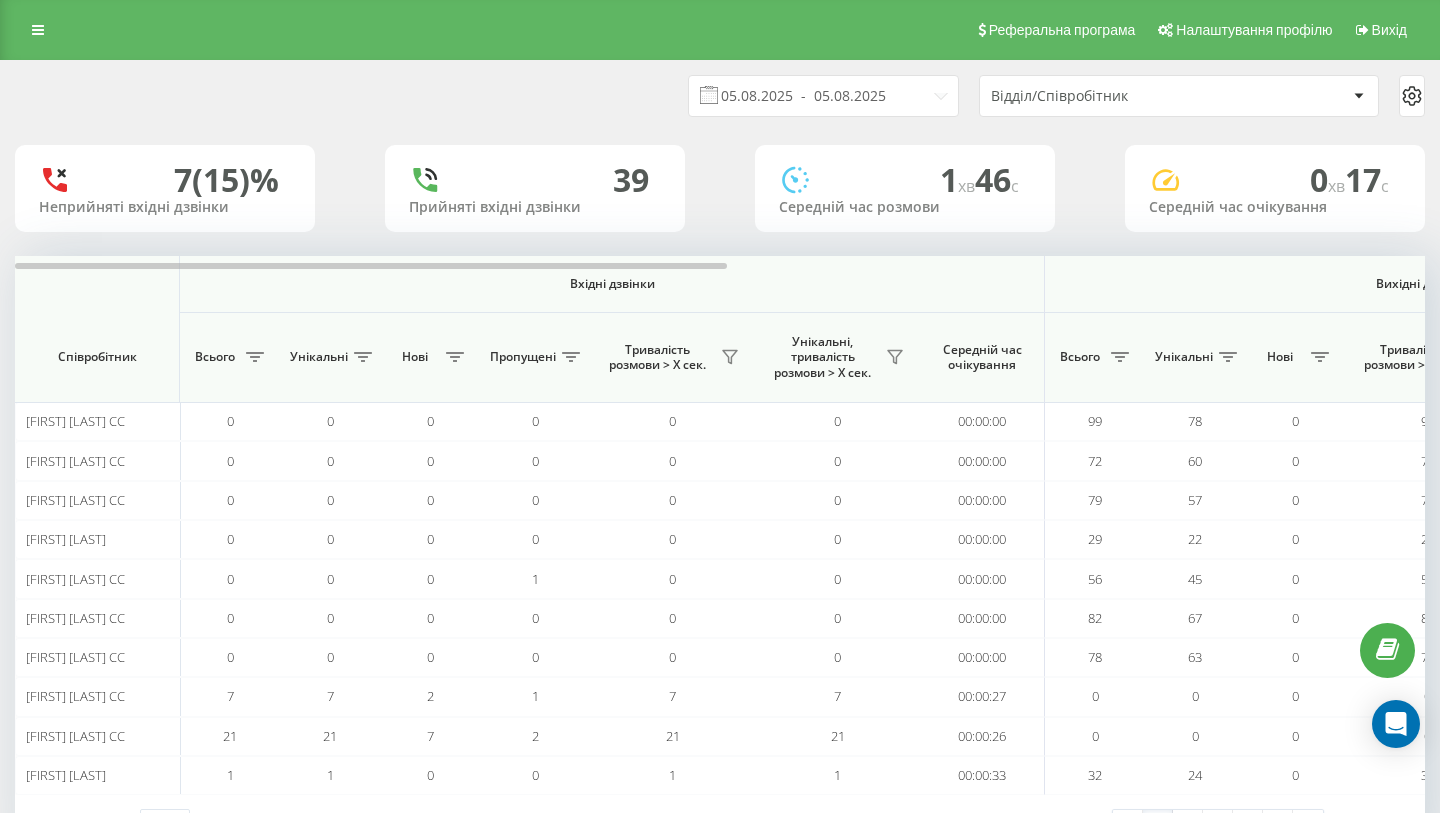 click on "Відділ/Співробітник" at bounding box center (1179, 96) 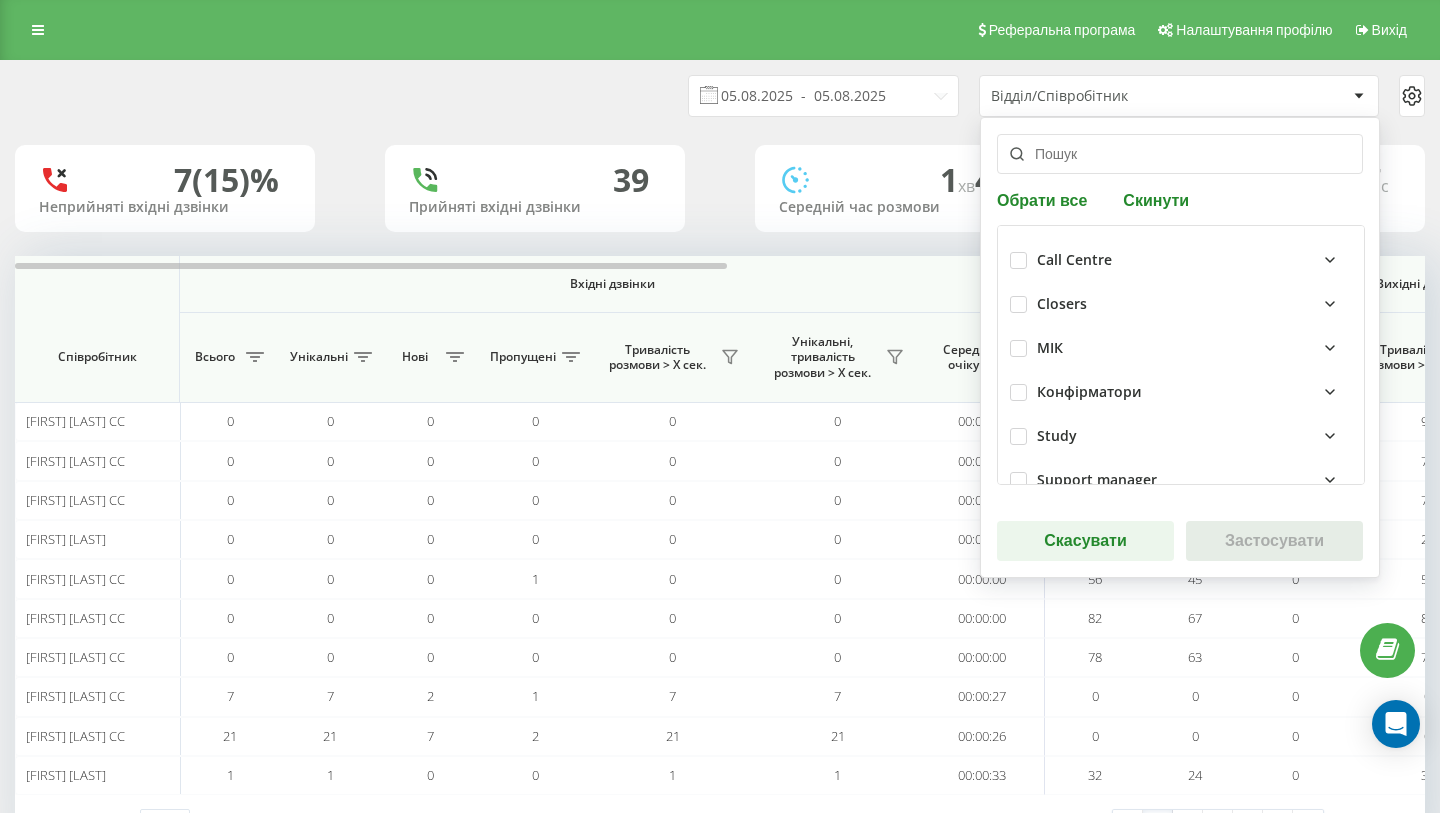 scroll, scrollTop: 514, scrollLeft: 0, axis: vertical 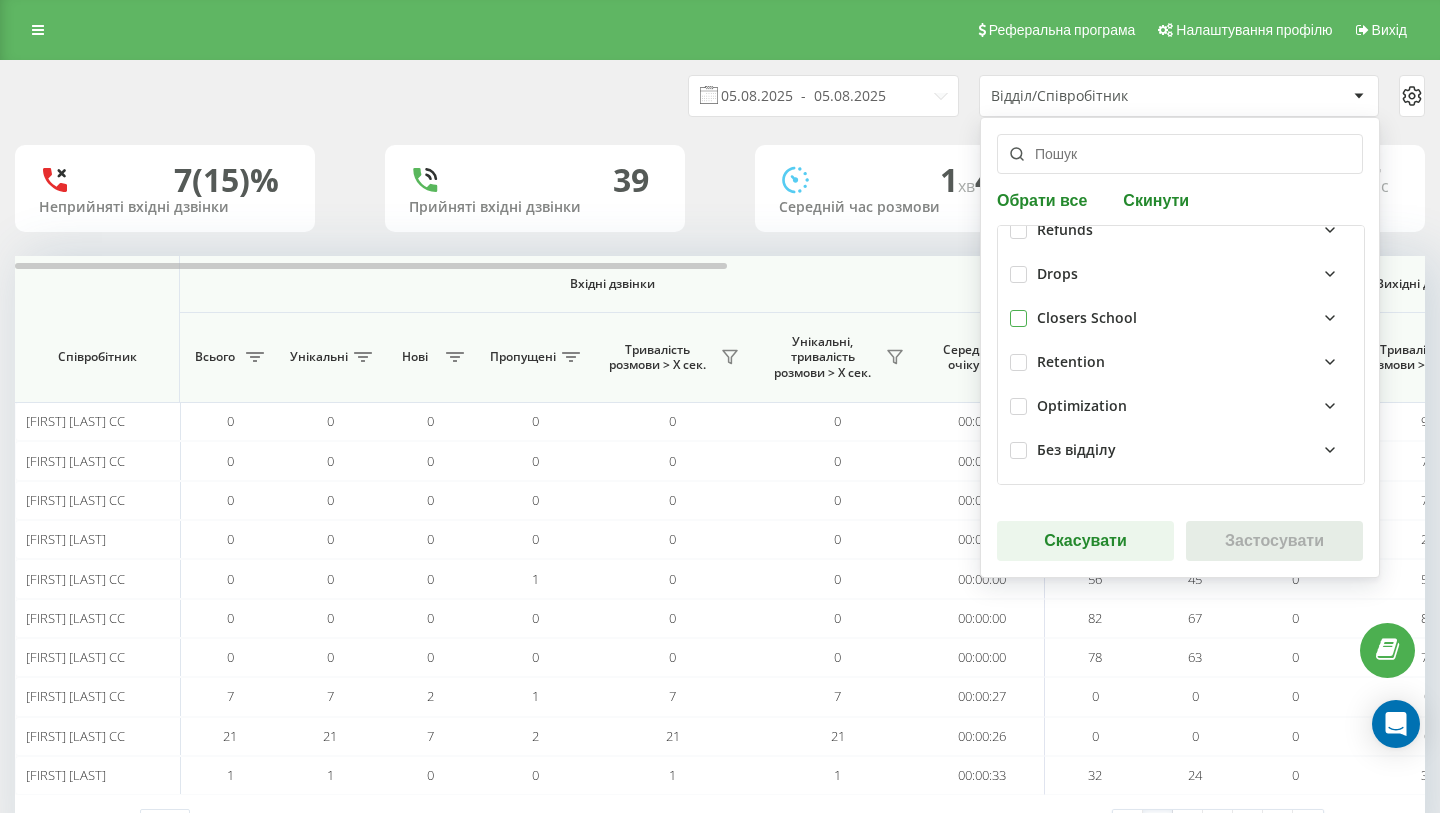click at bounding box center (1018, 310) 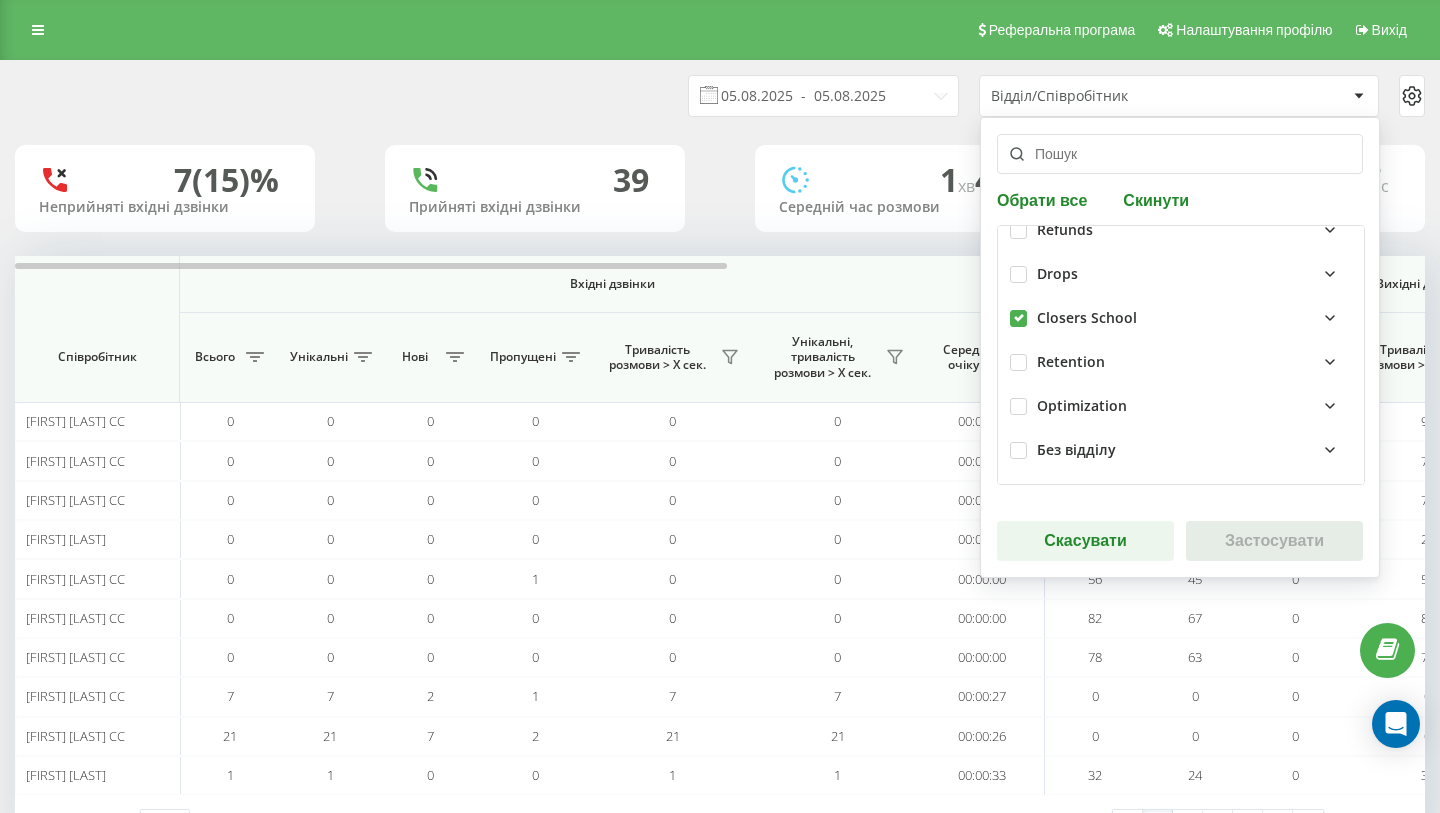 checkbox on "true" 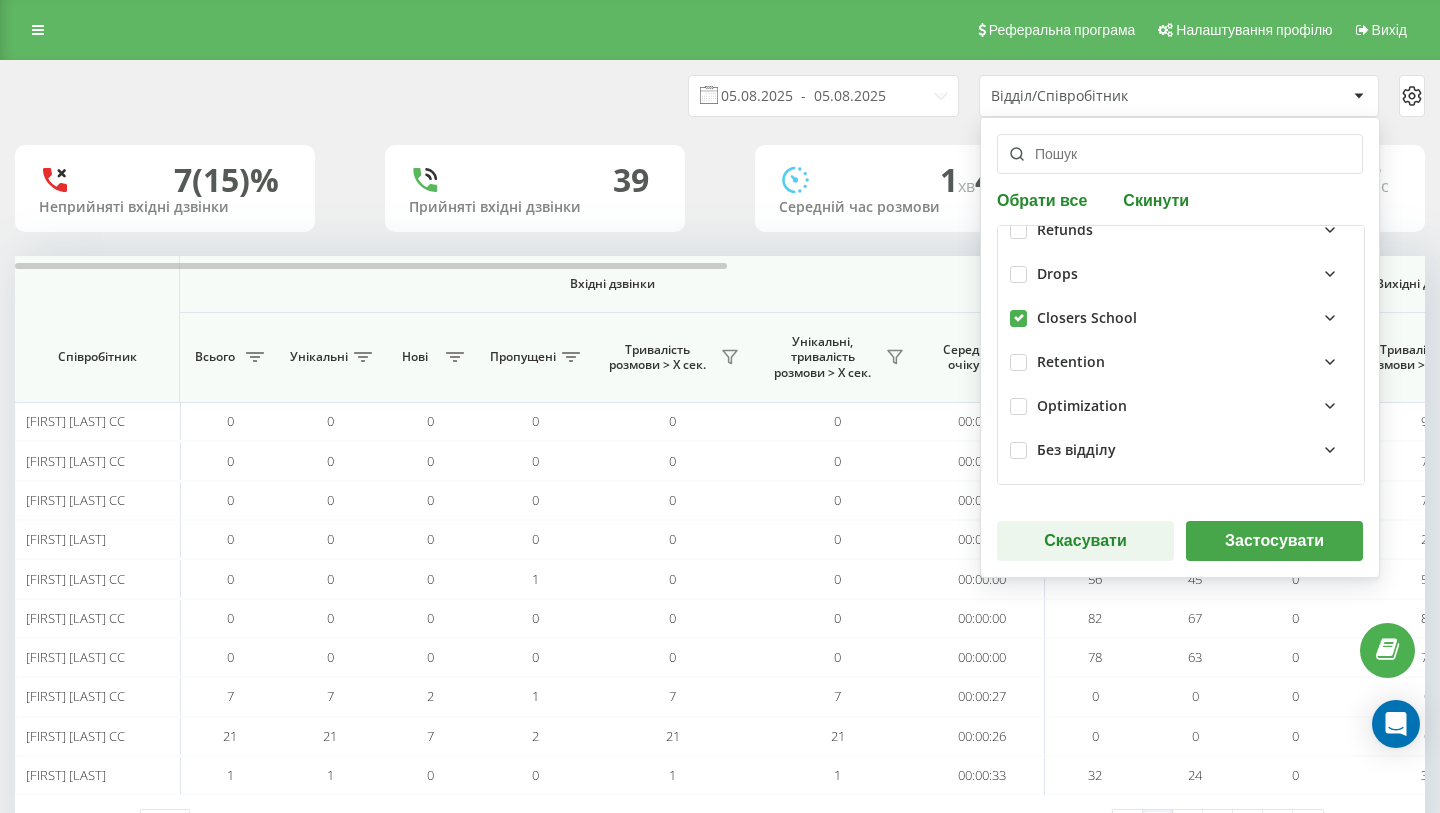 click on "Застосувати" at bounding box center [1274, 541] 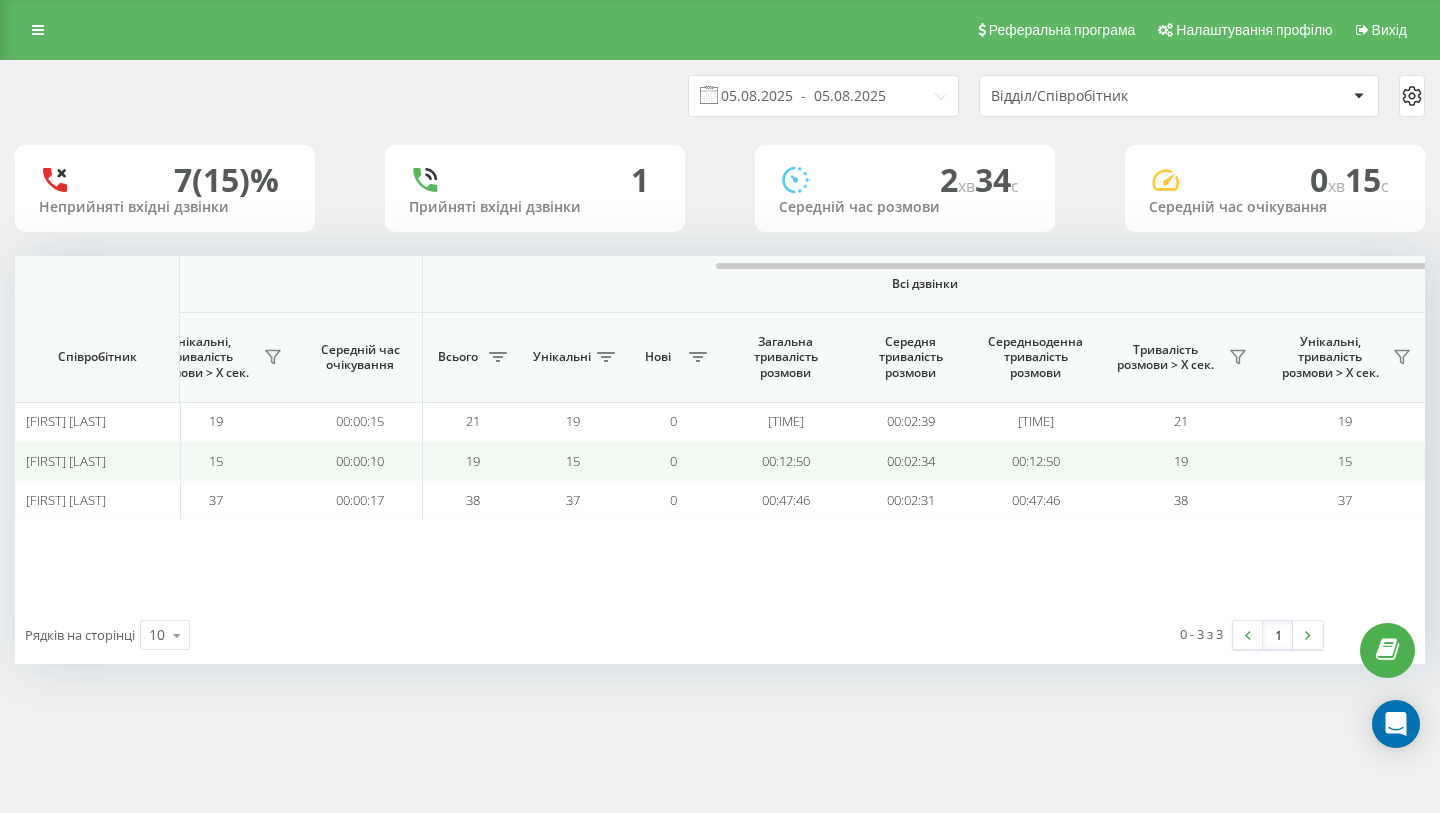 scroll, scrollTop: 0, scrollLeft: 1380, axis: horizontal 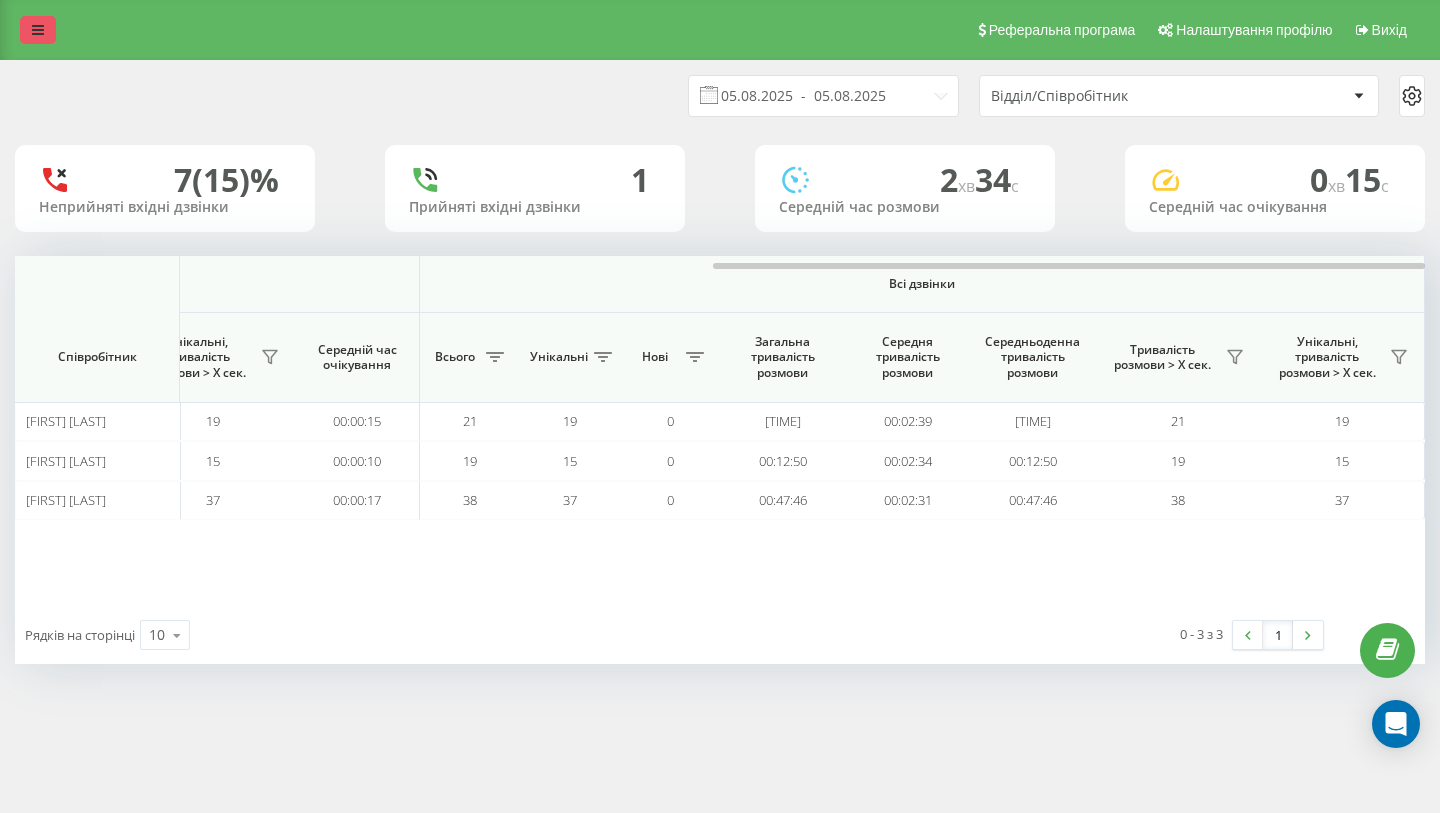click at bounding box center (38, 30) 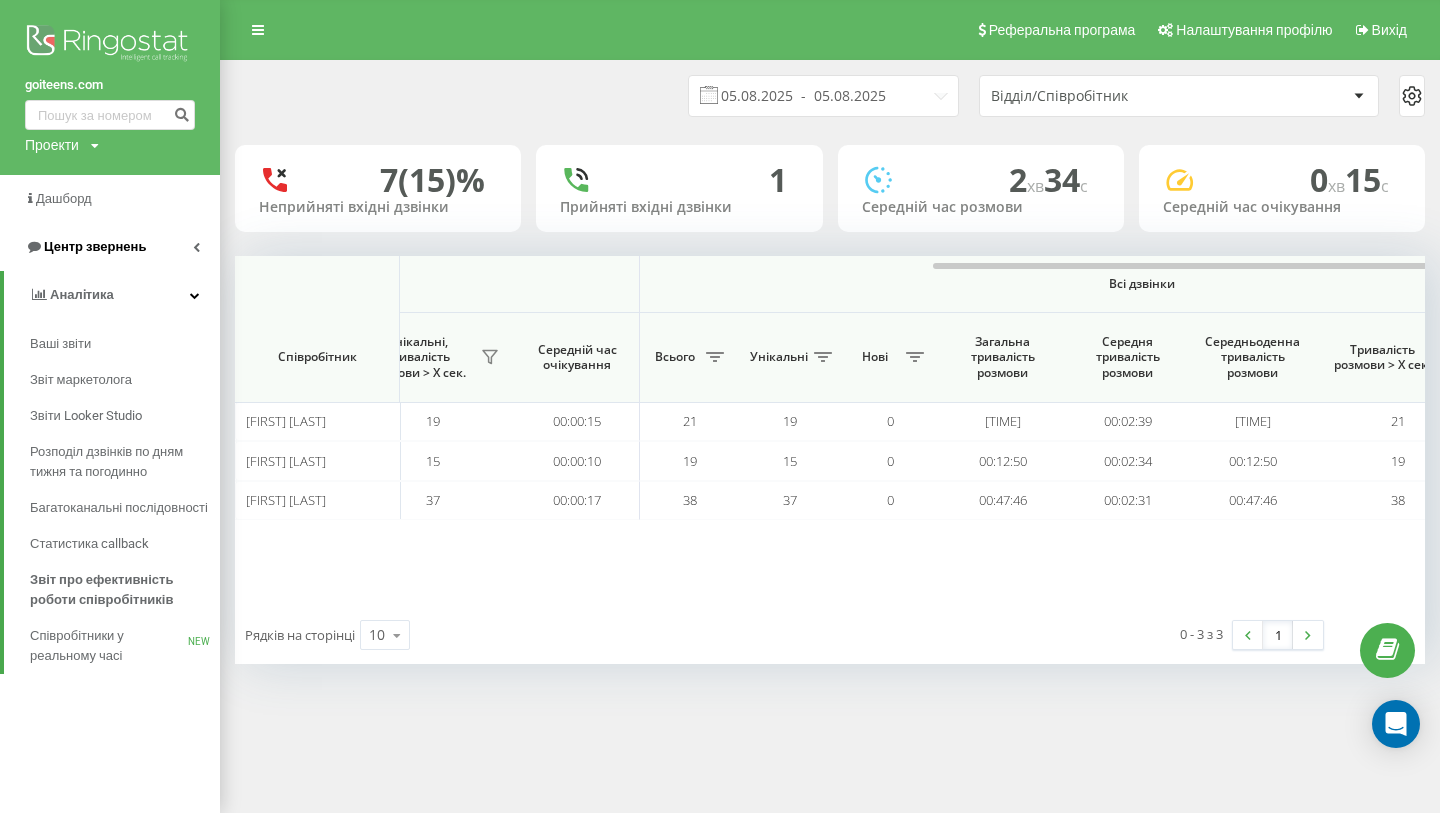 click on "Центр звернень" at bounding box center (95, 246) 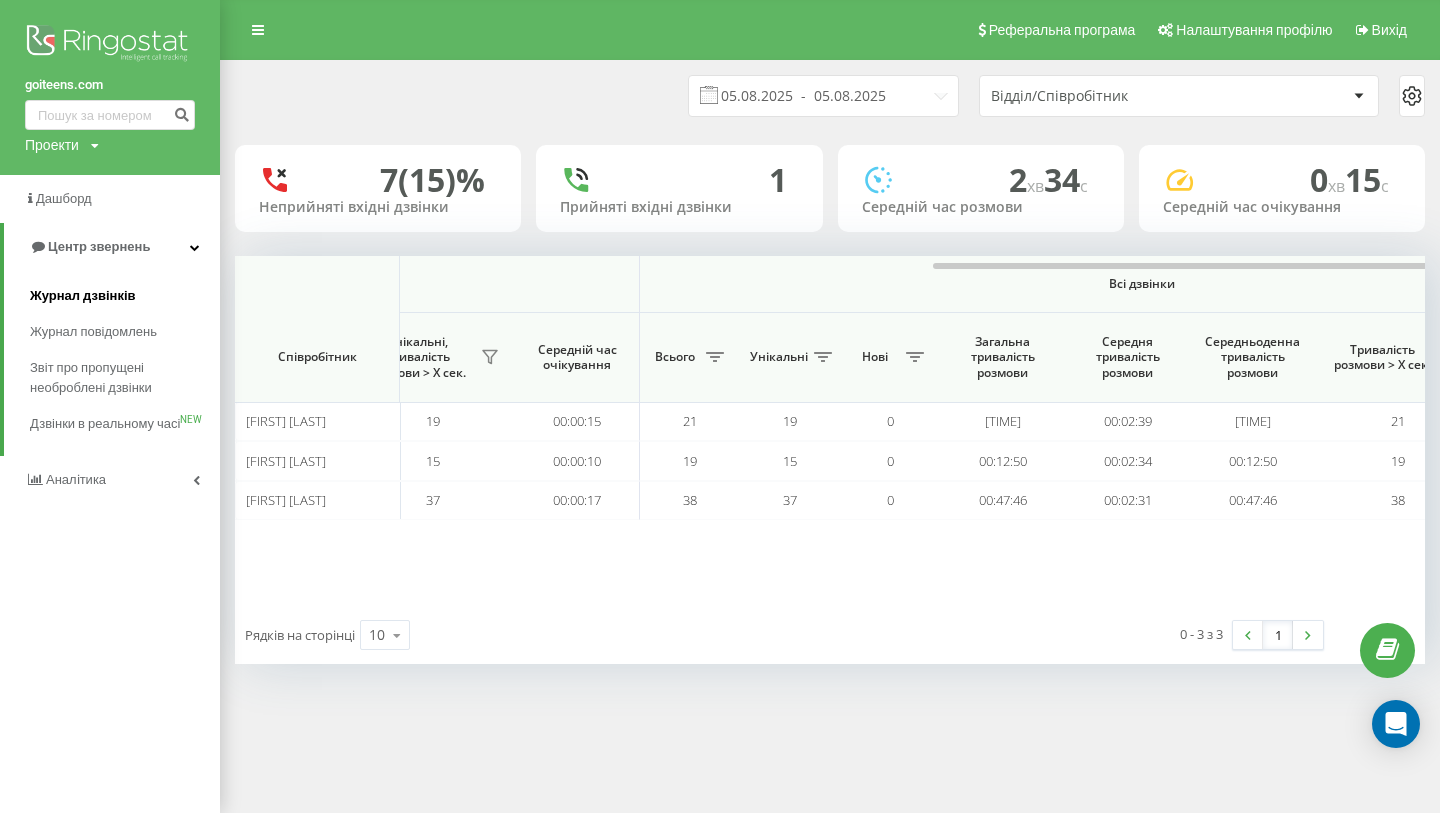 click on "Журнал дзвінків" at bounding box center (125, 296) 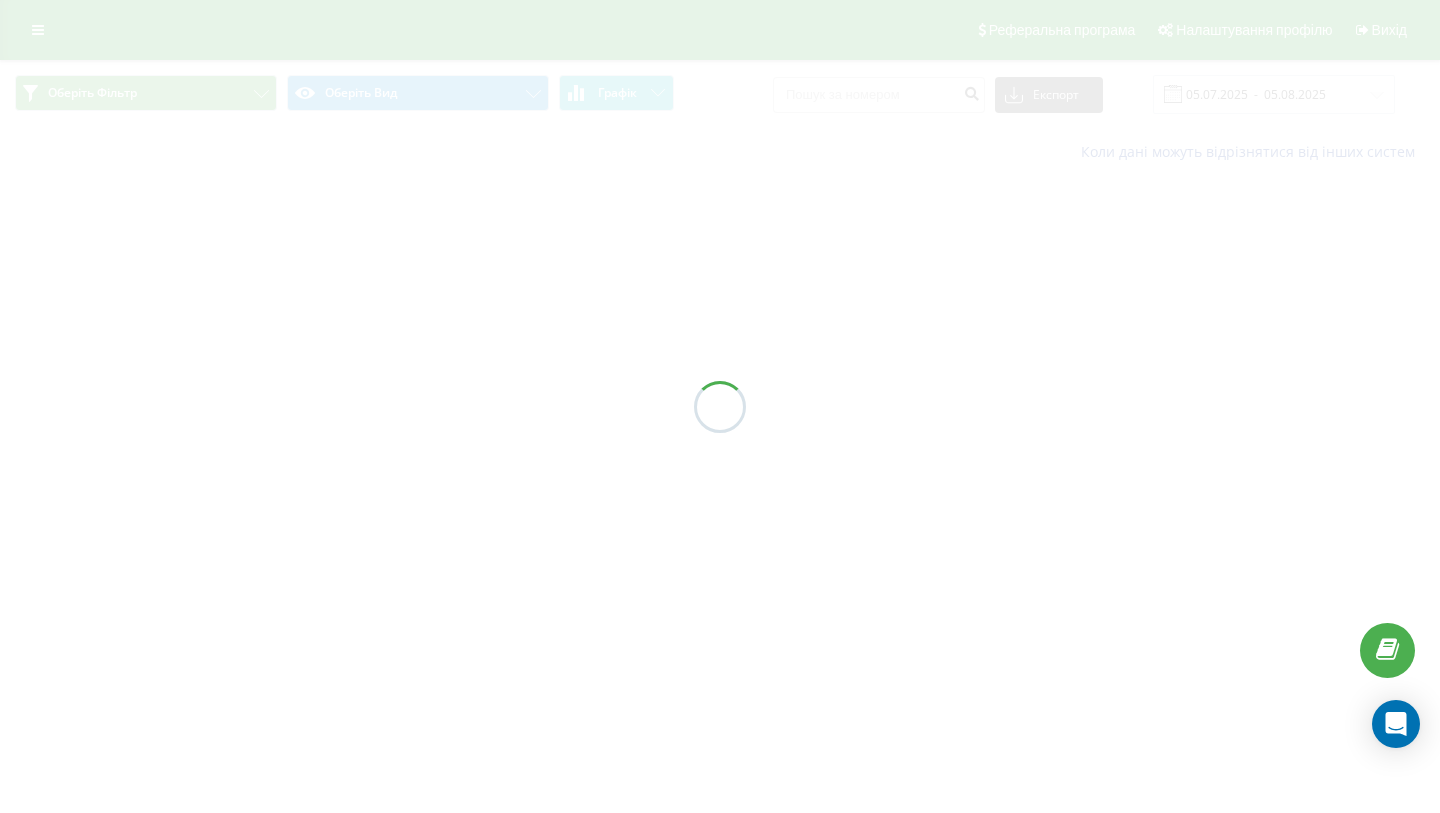 scroll, scrollTop: 0, scrollLeft: 0, axis: both 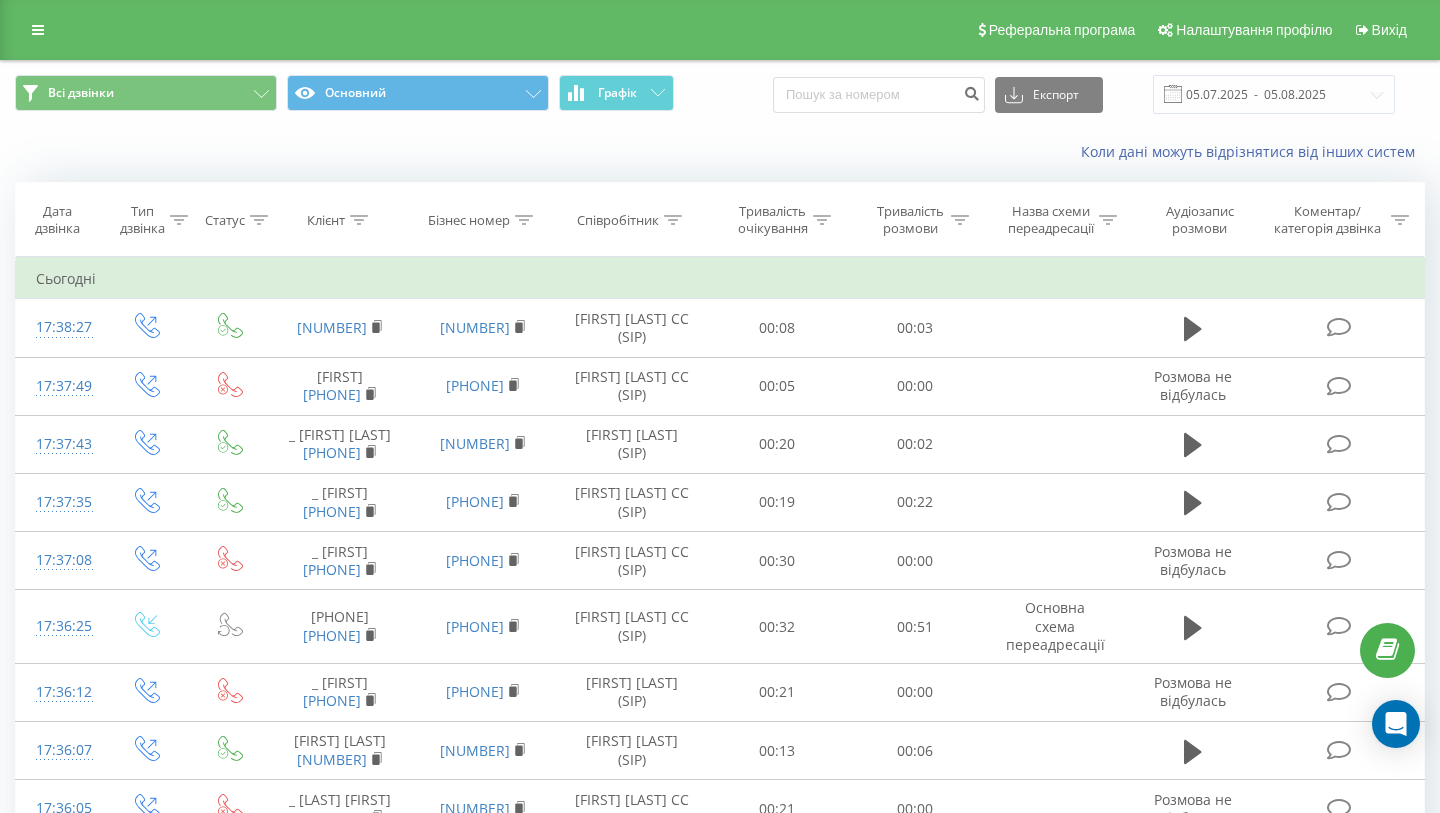 click 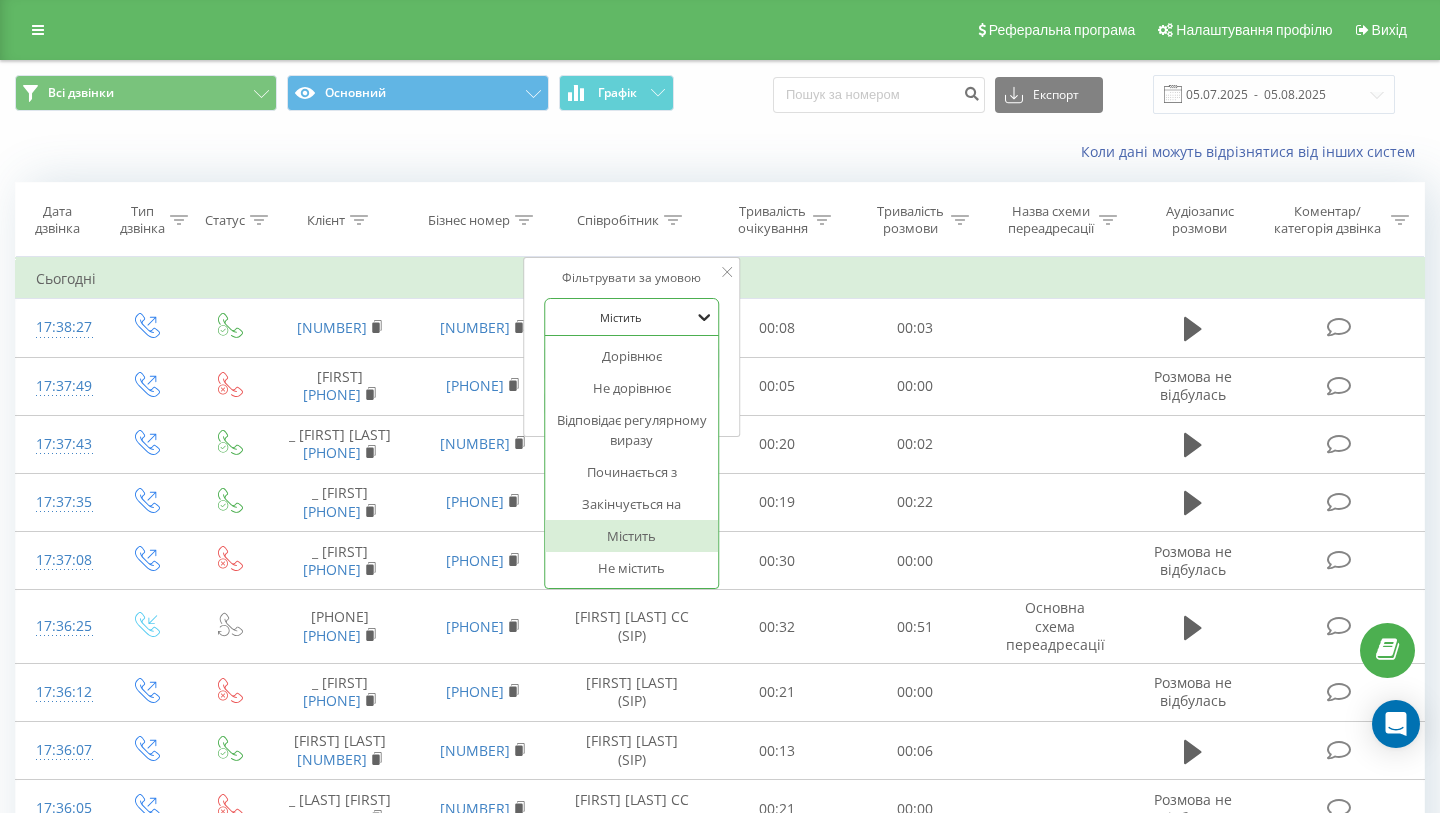 click 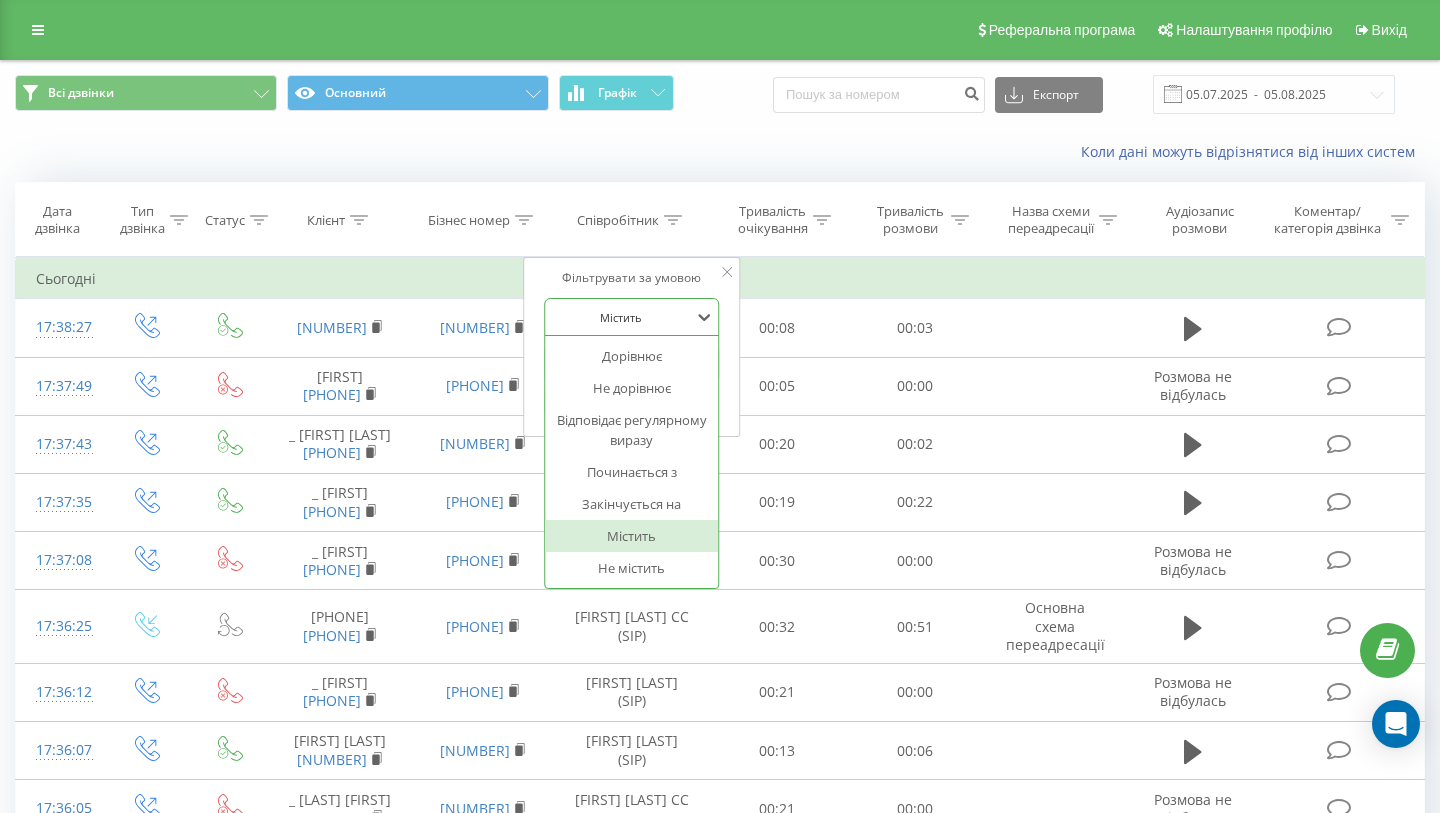 click on "Містить" at bounding box center [632, 536] 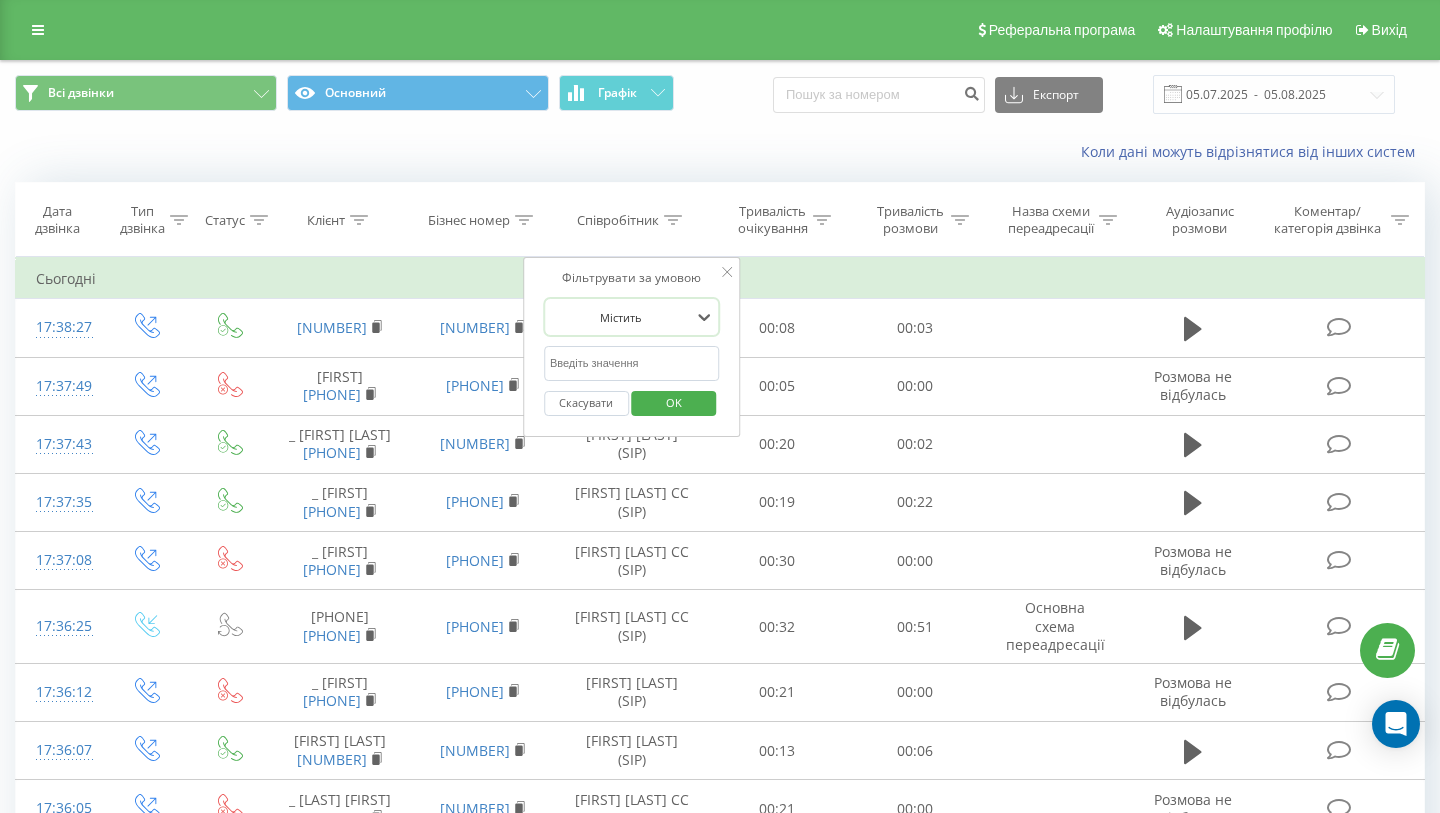 click at bounding box center (632, 363) 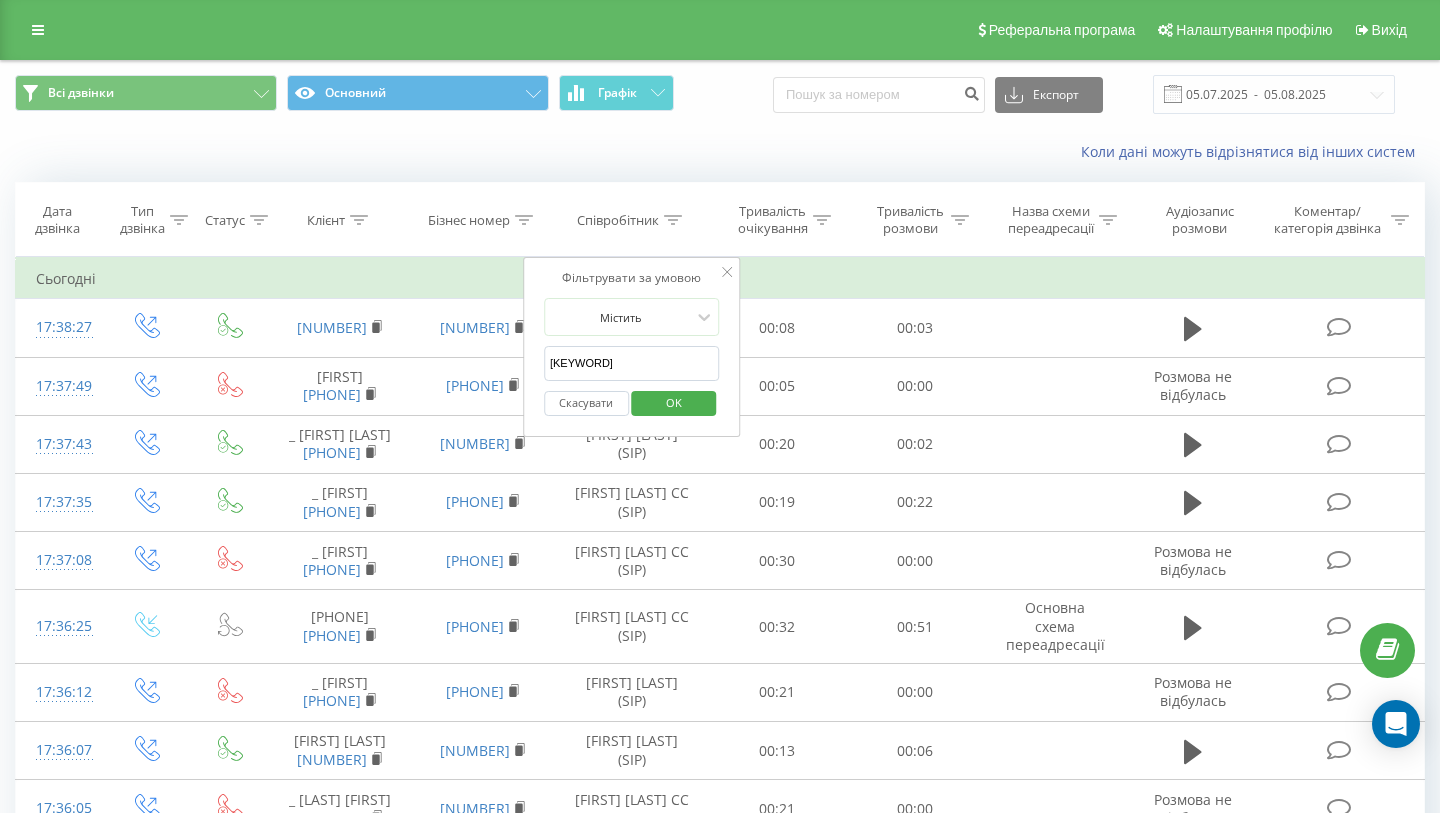 click on "OK" at bounding box center [674, 402] 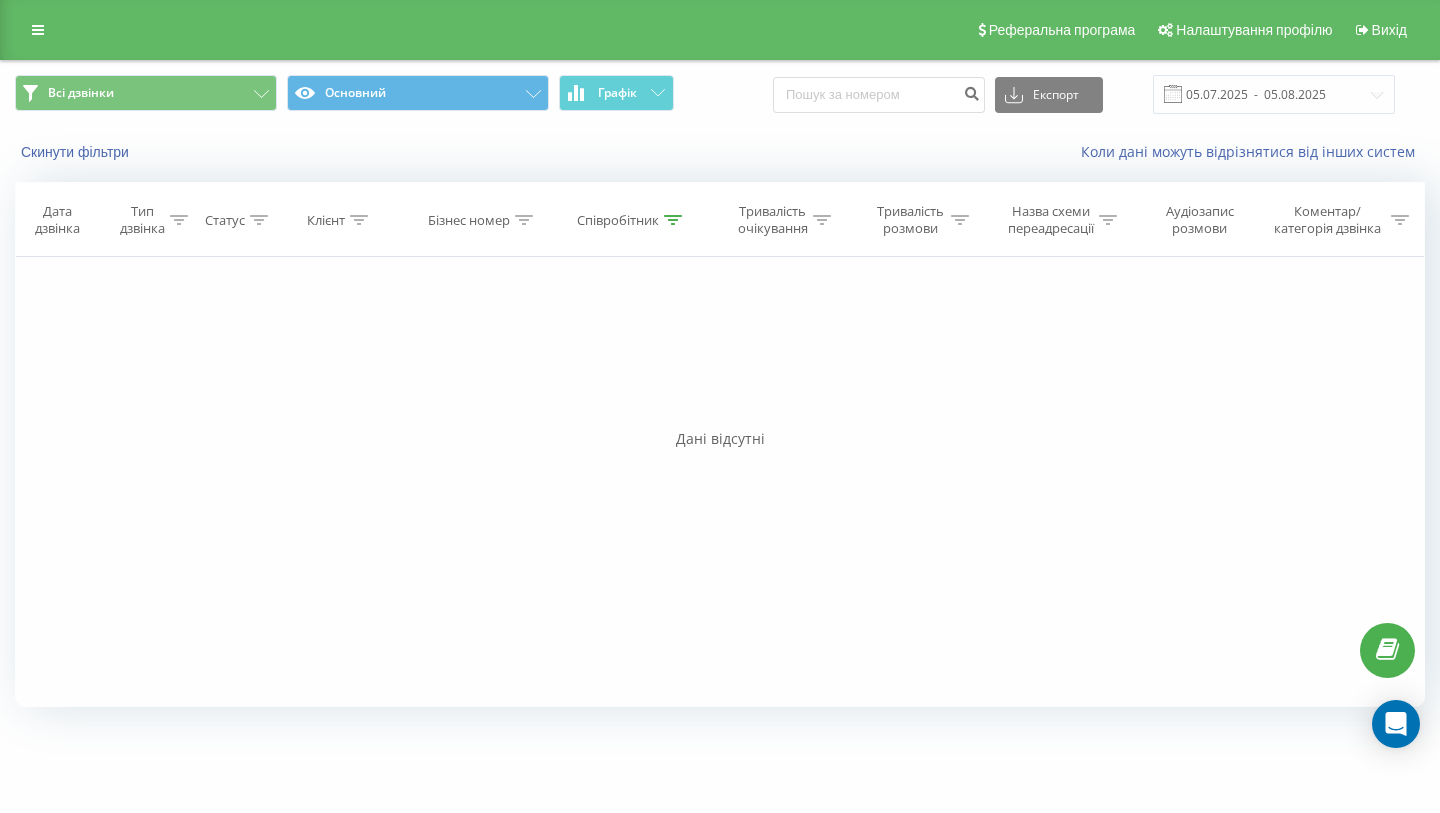 click 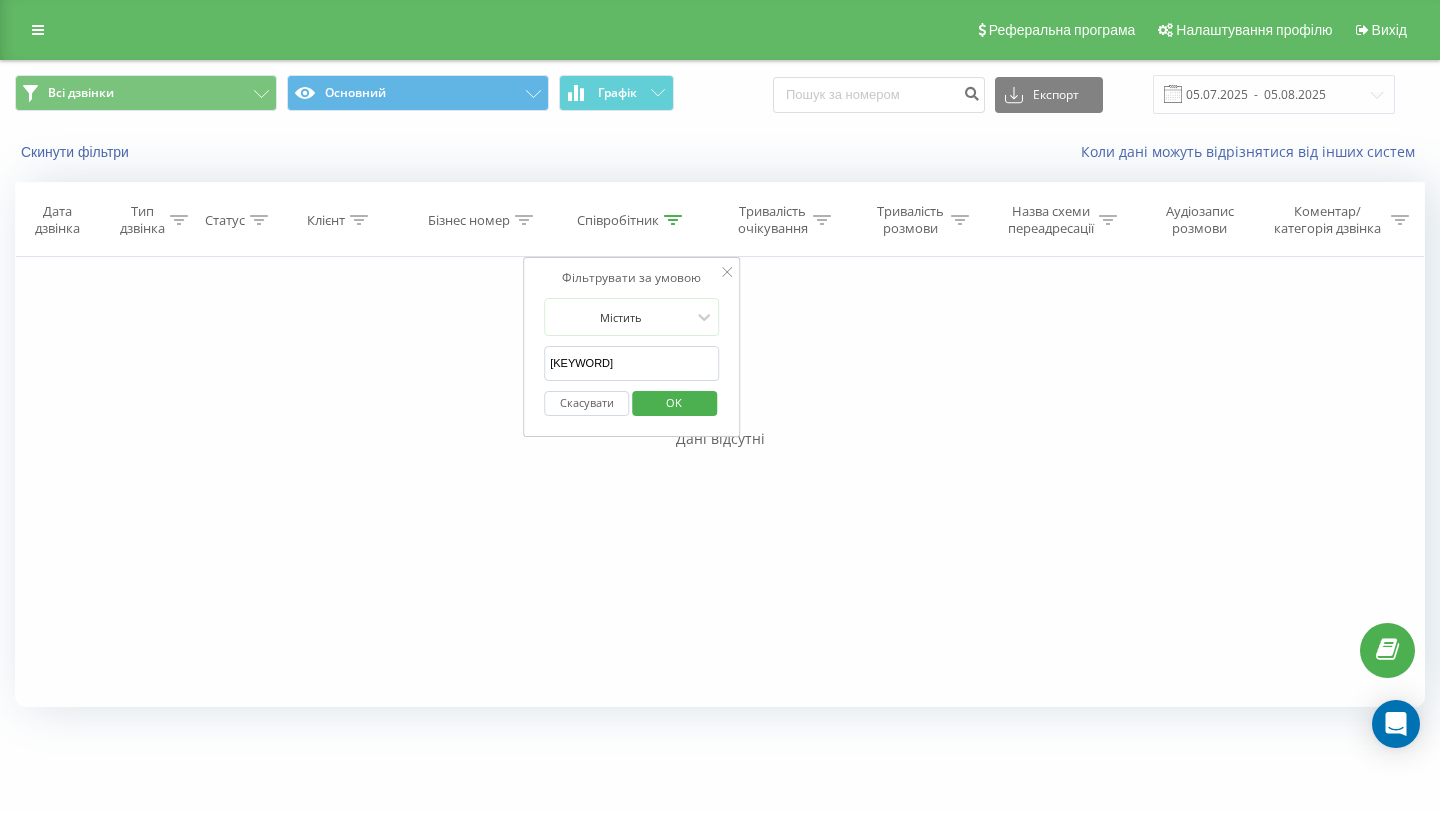 click on "[KEYWORD]" at bounding box center [632, 363] 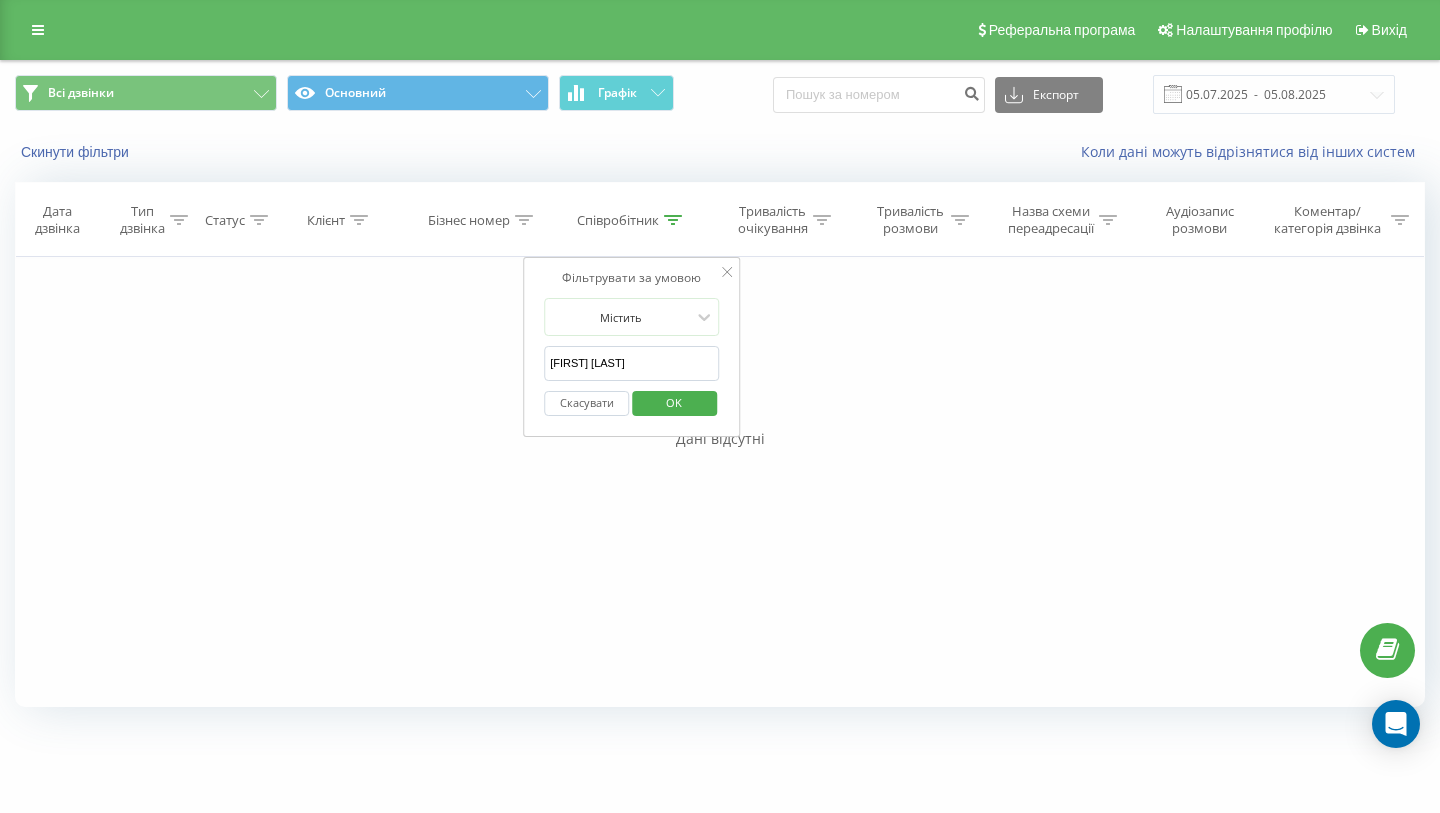 click on "OK" at bounding box center [674, 402] 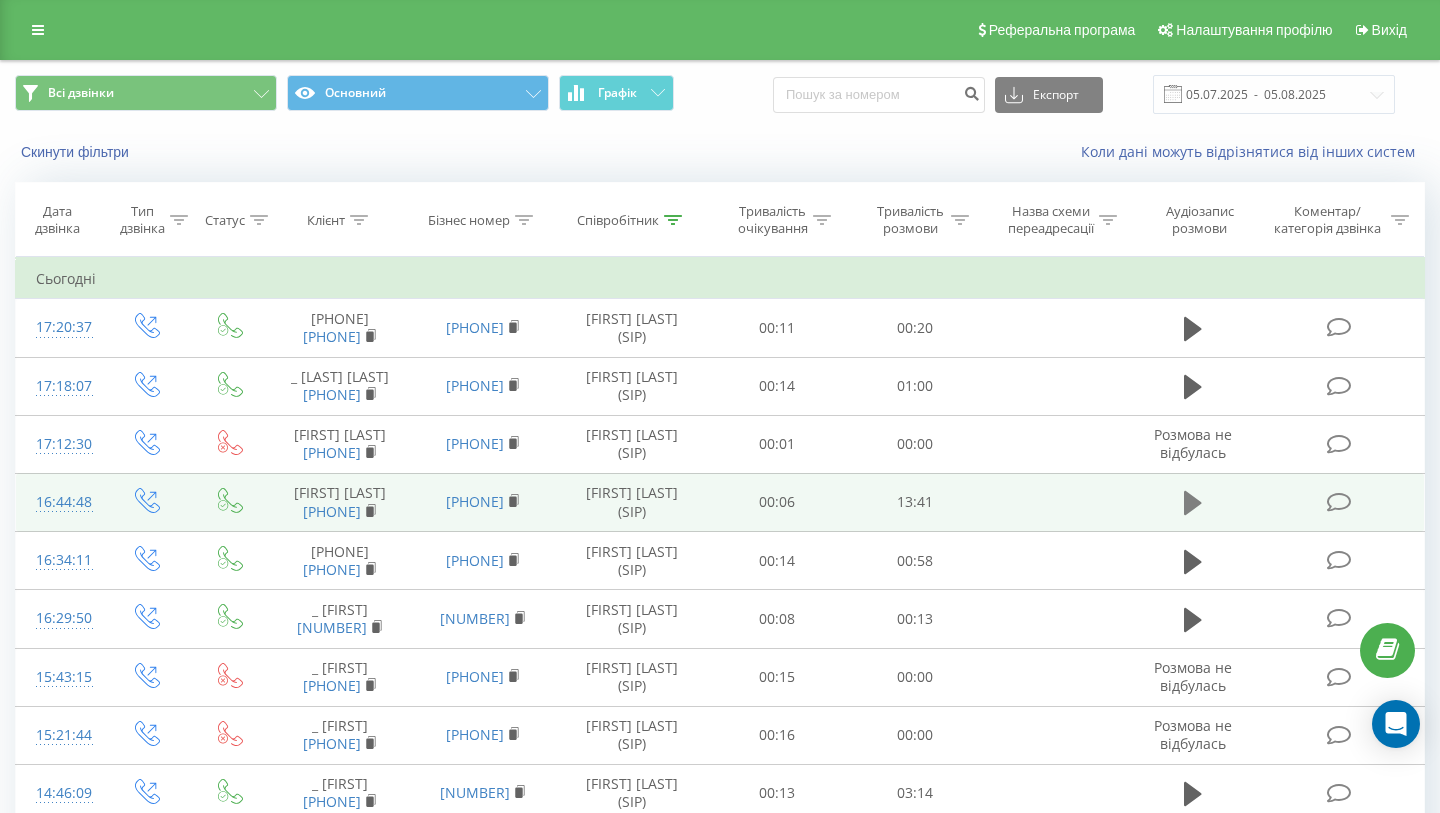 click 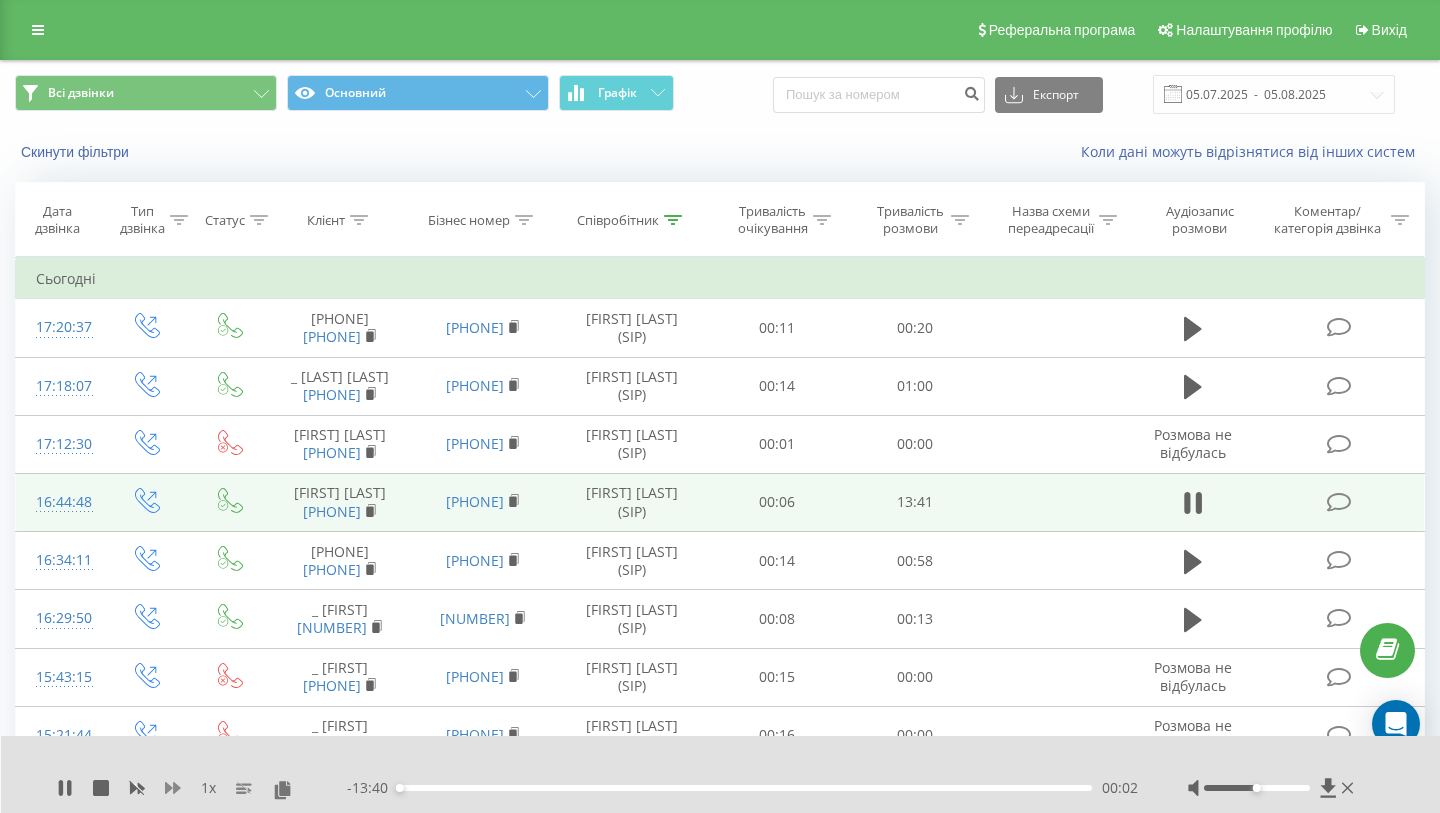 click 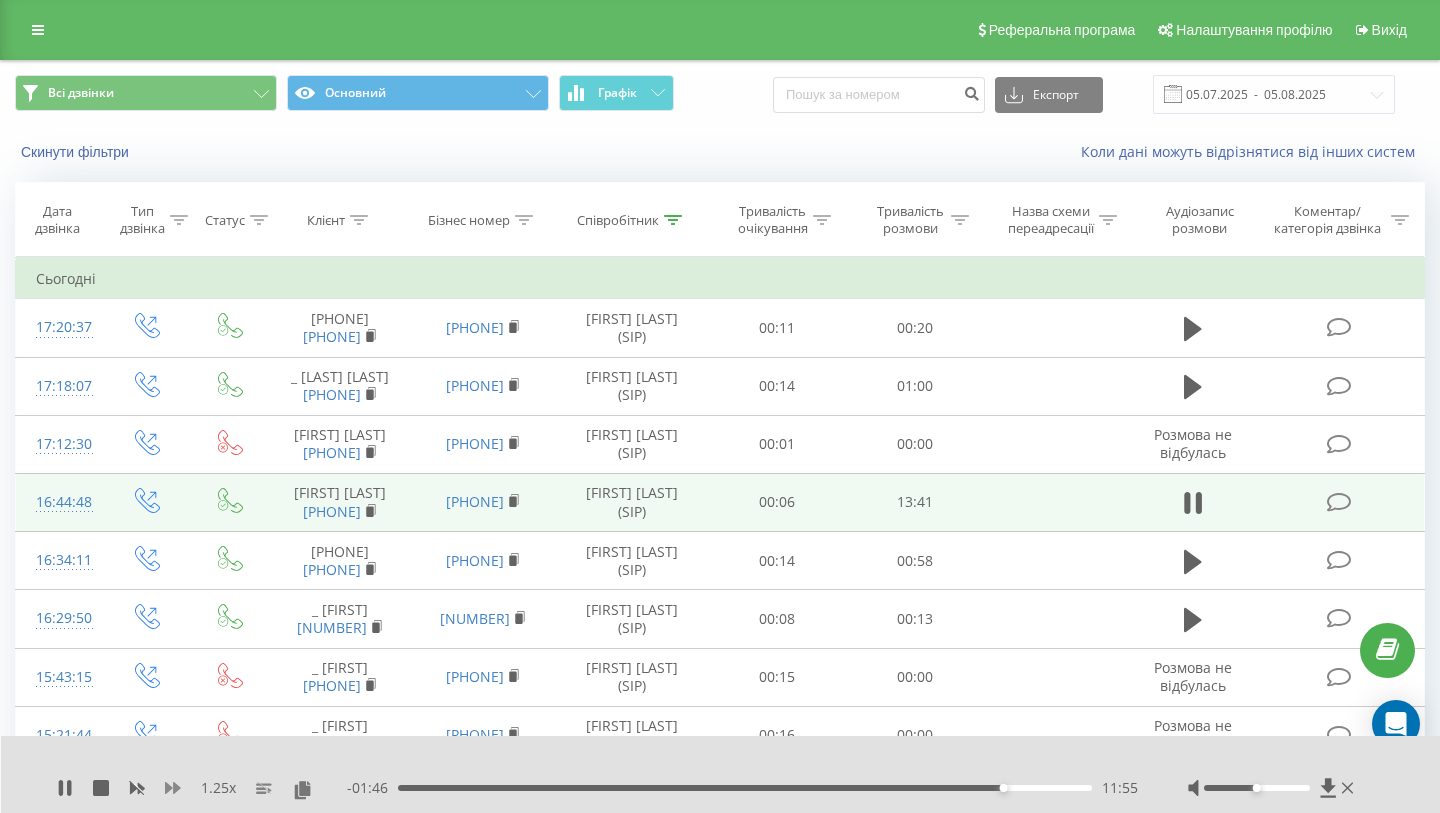 click 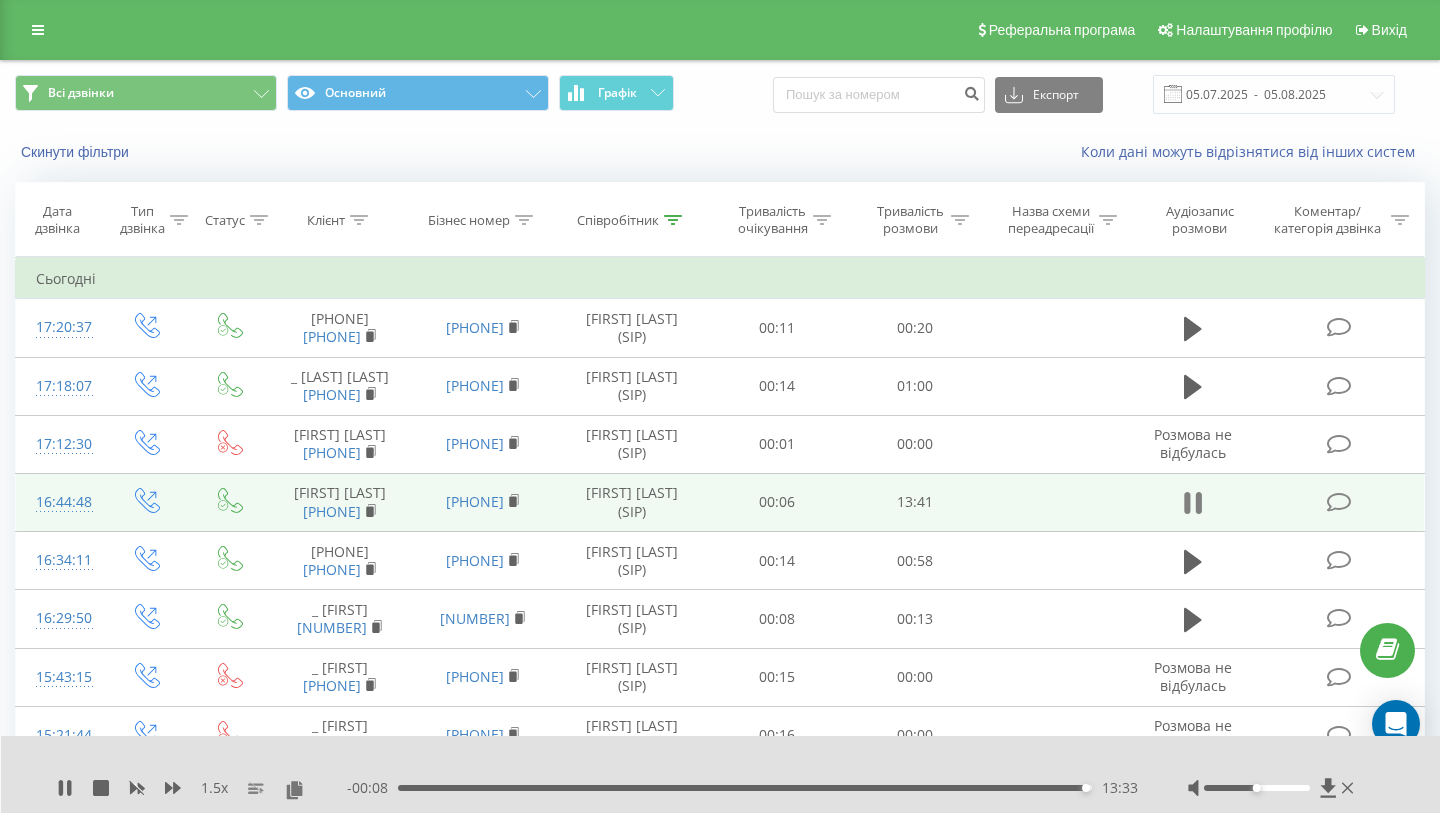 click 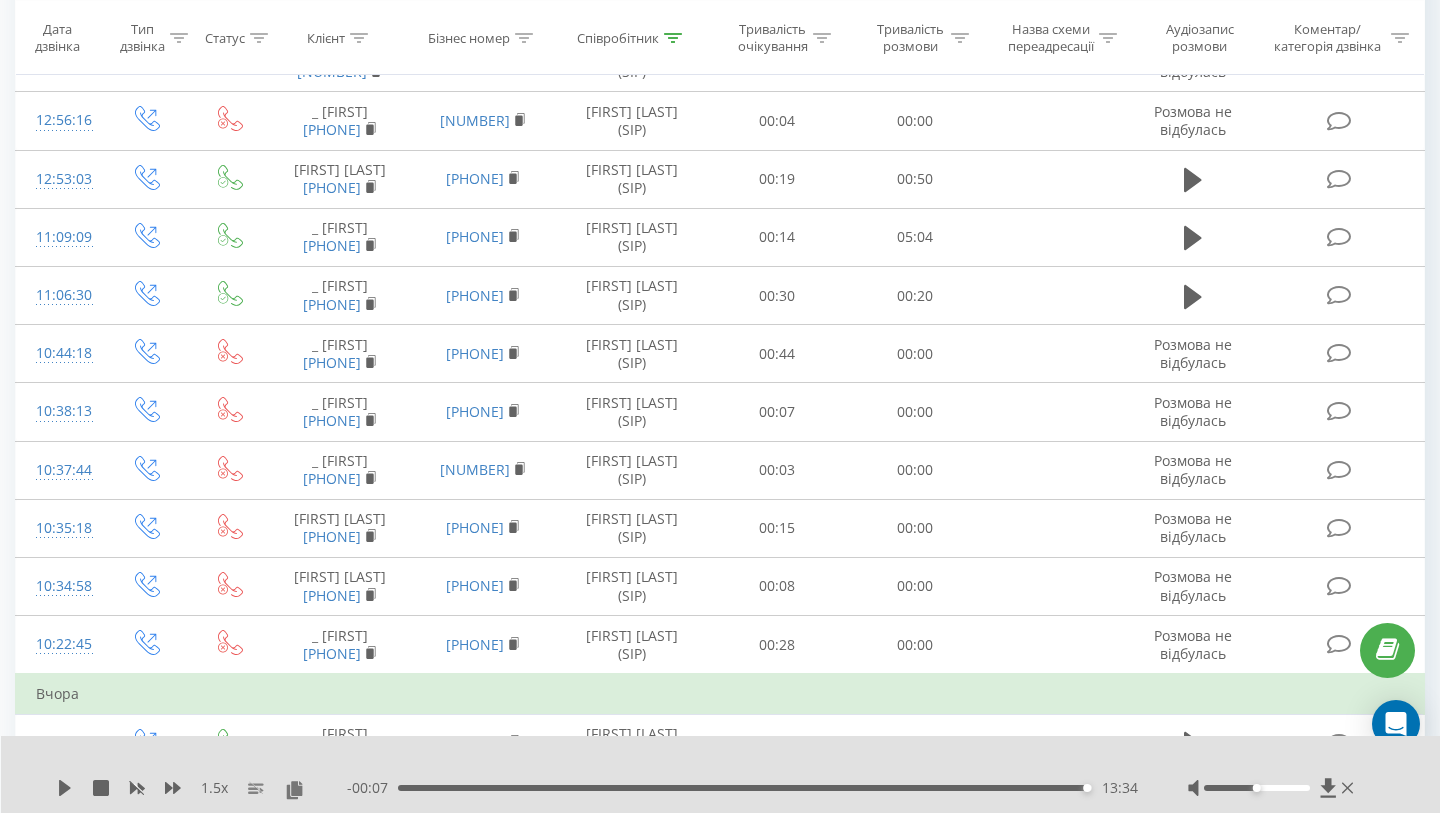 scroll, scrollTop: 850, scrollLeft: 0, axis: vertical 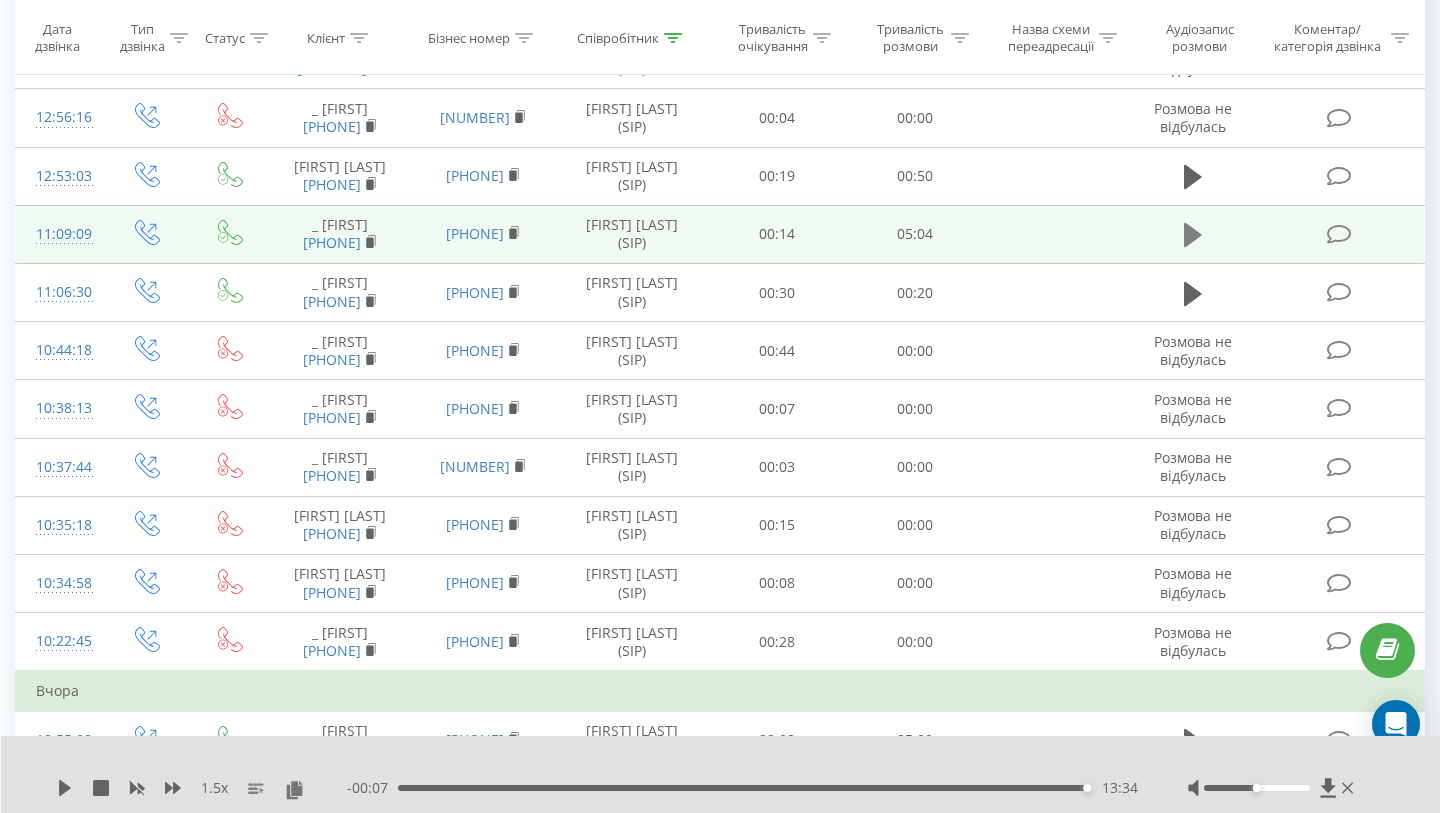 click at bounding box center [1193, 235] 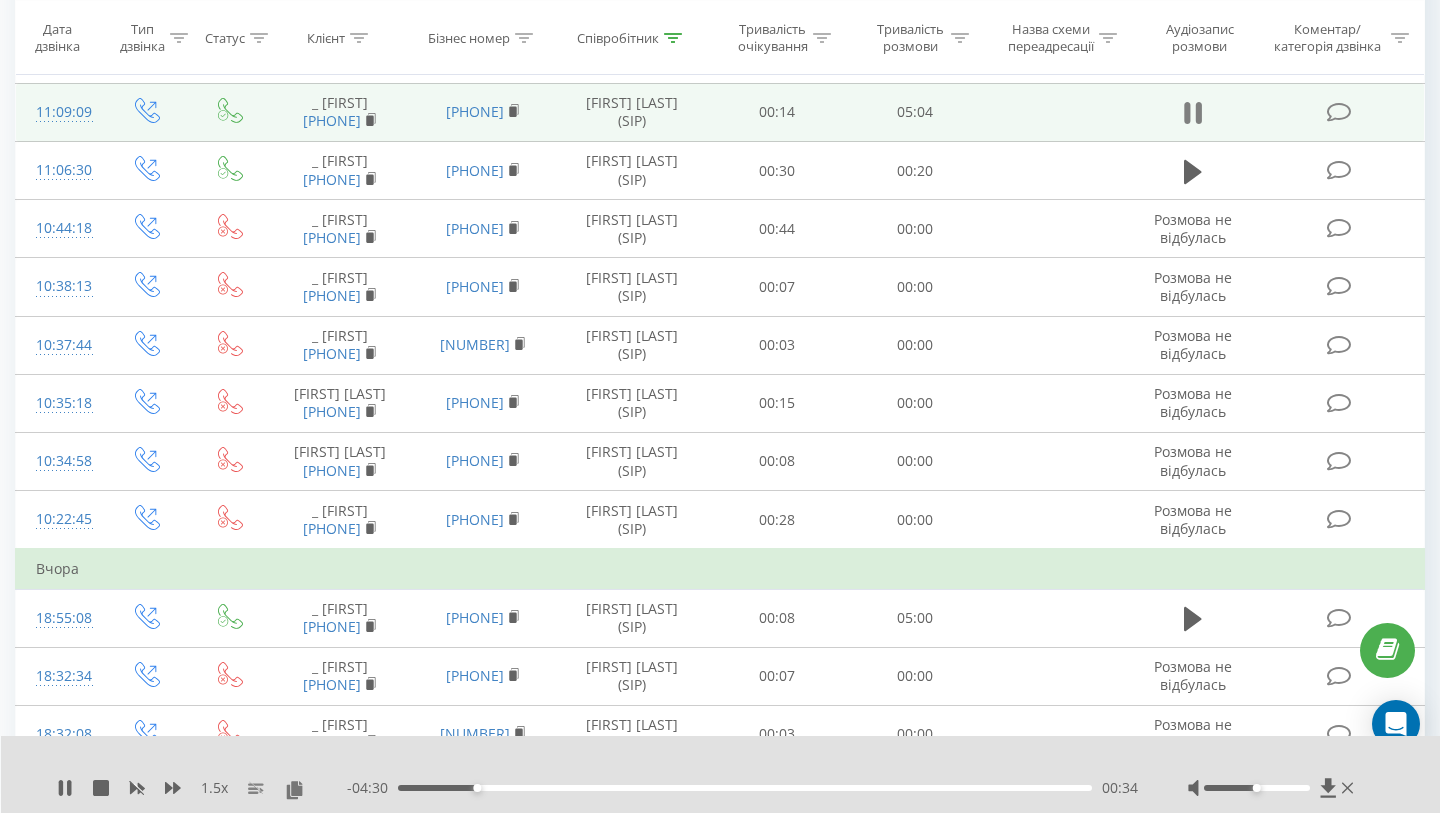 scroll, scrollTop: 944, scrollLeft: 0, axis: vertical 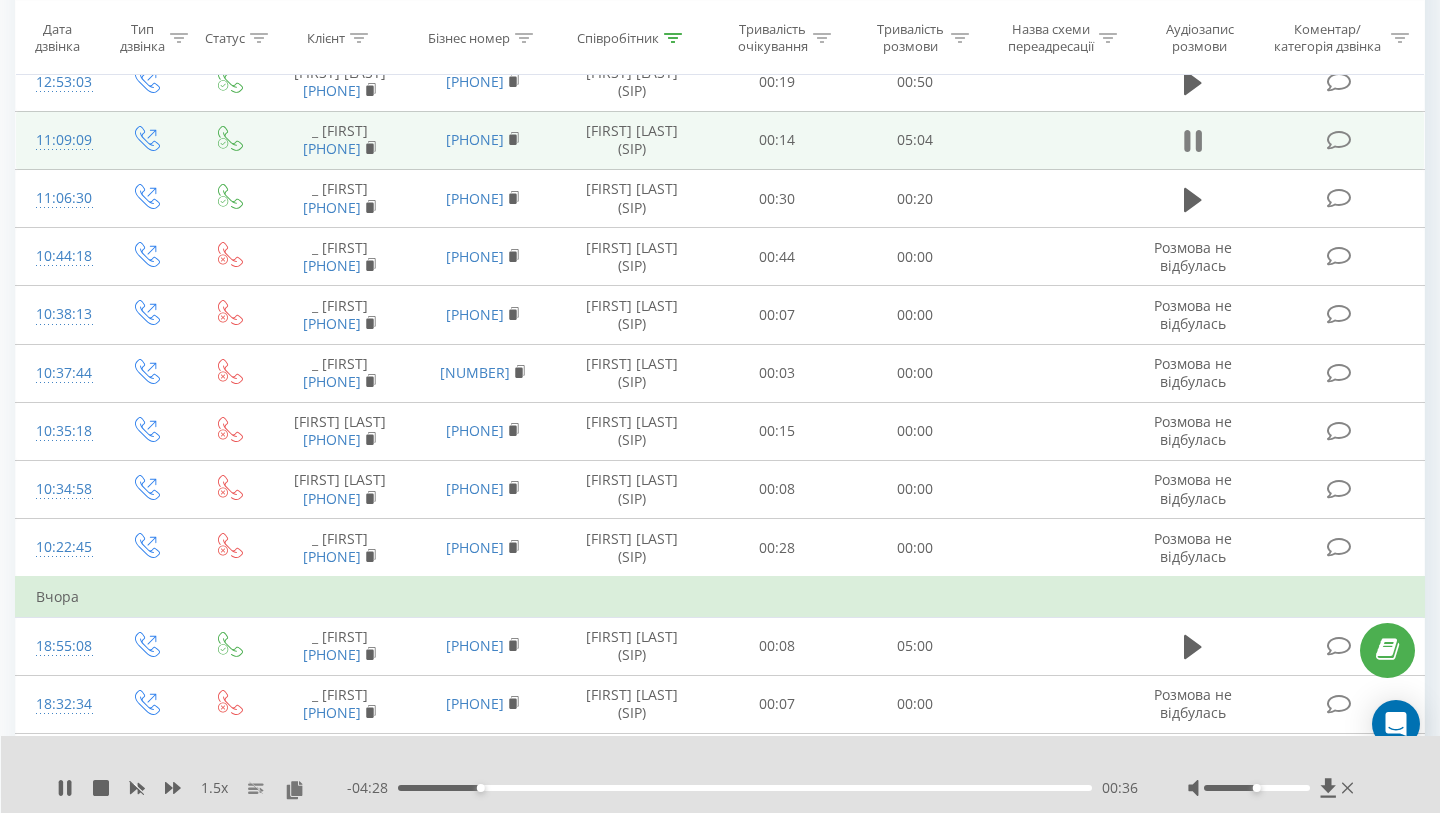 click 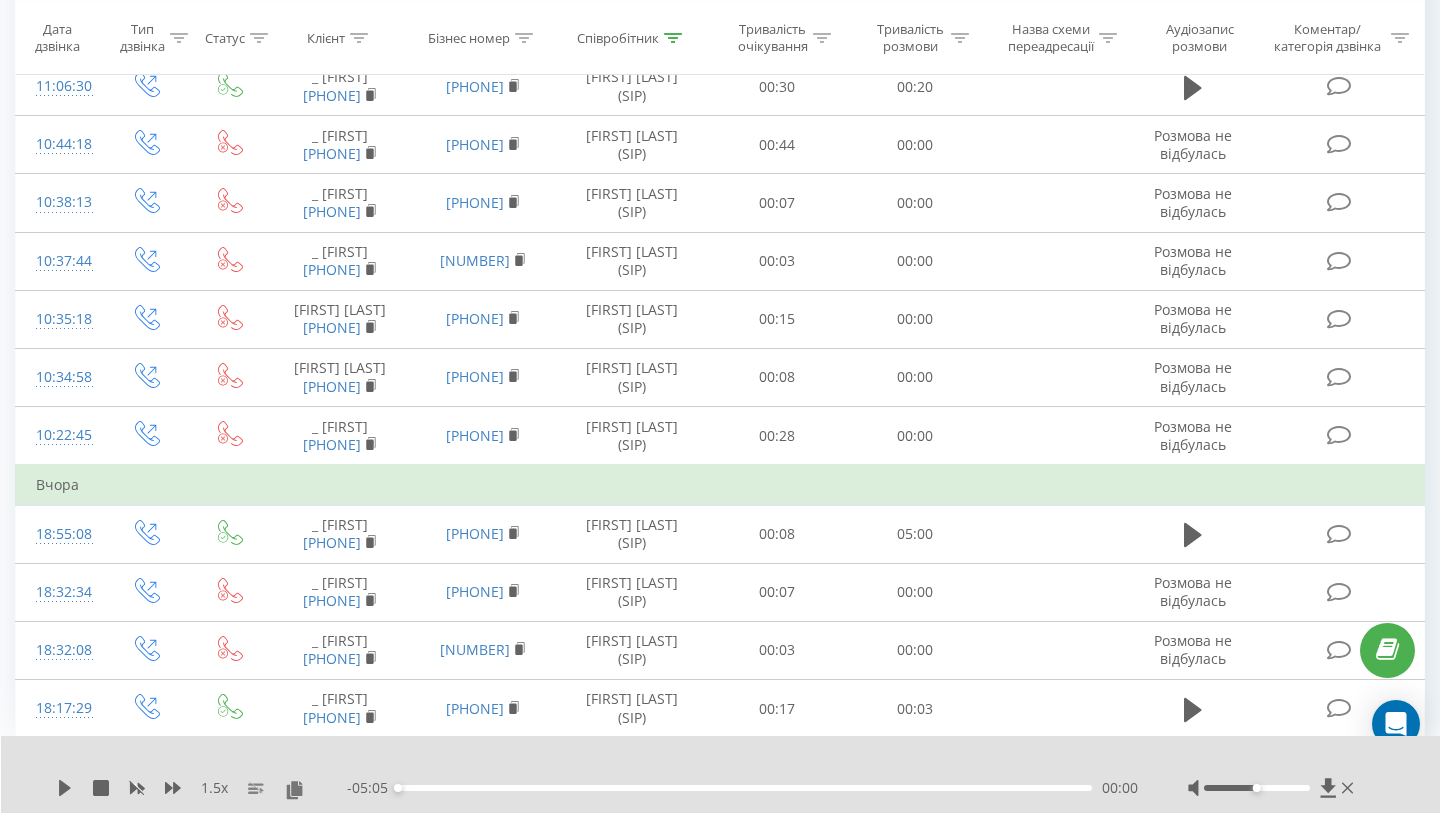 scroll, scrollTop: 1554, scrollLeft: 0, axis: vertical 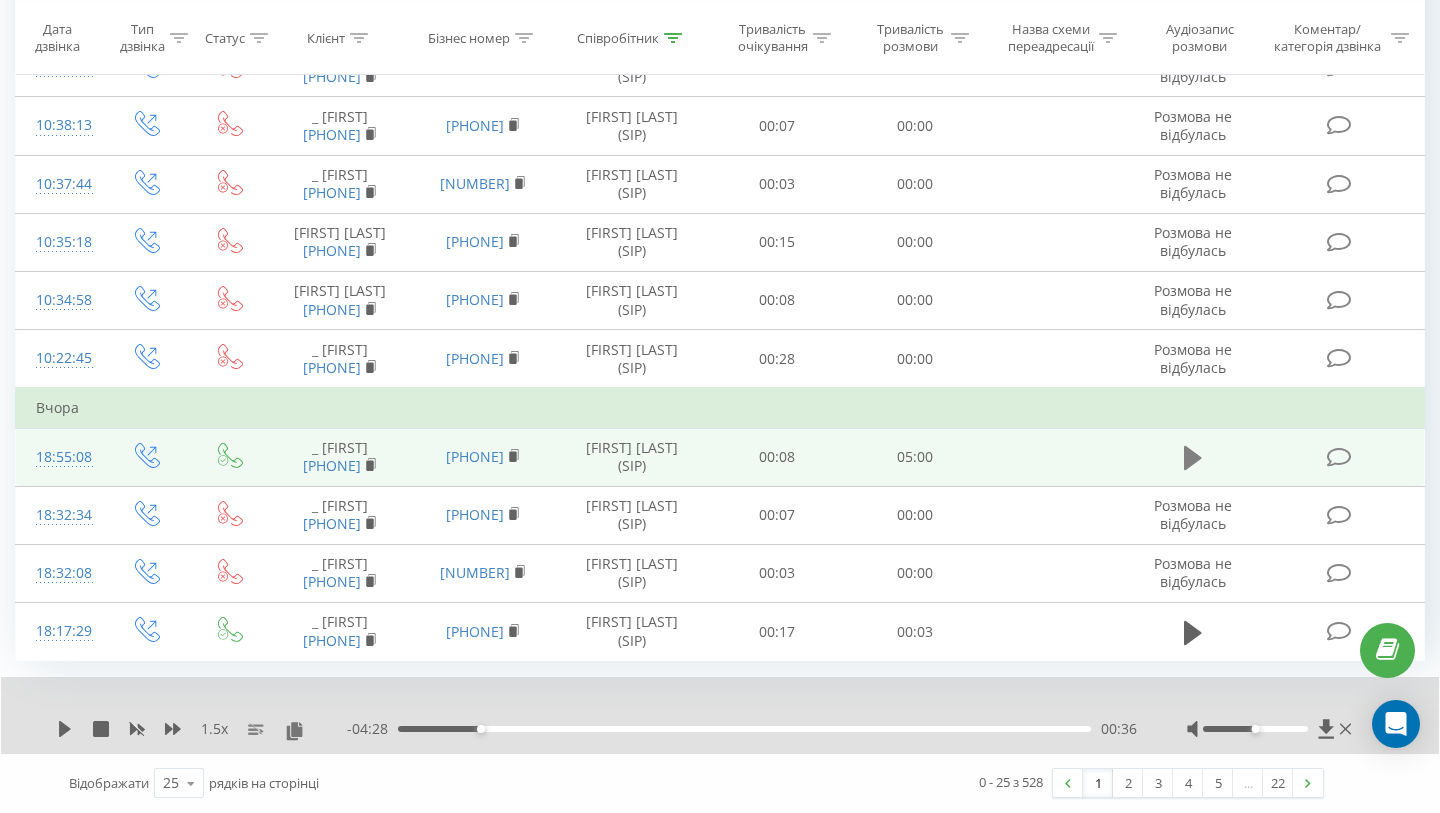 click 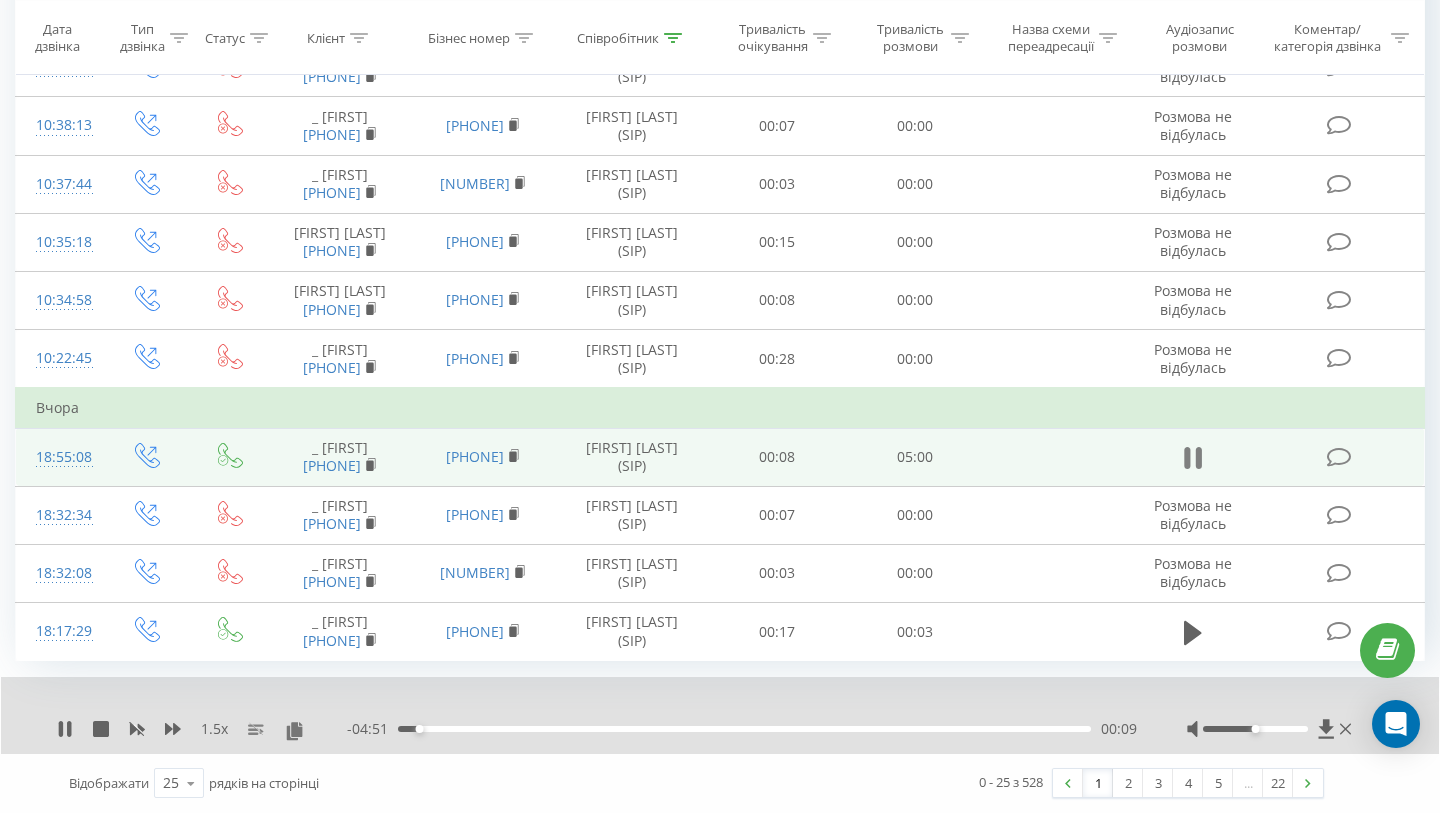 click 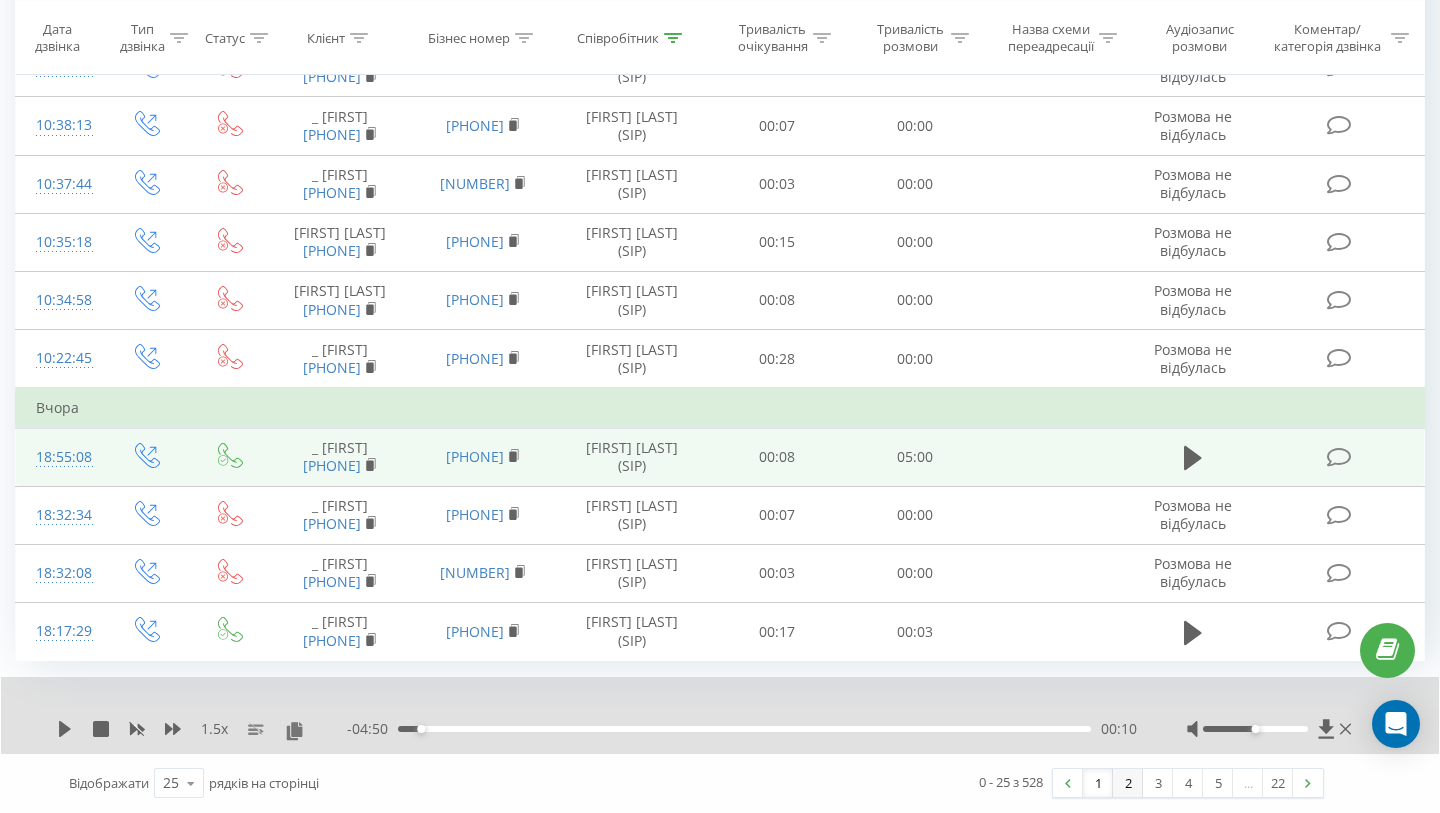 click on "2" at bounding box center (1128, 783) 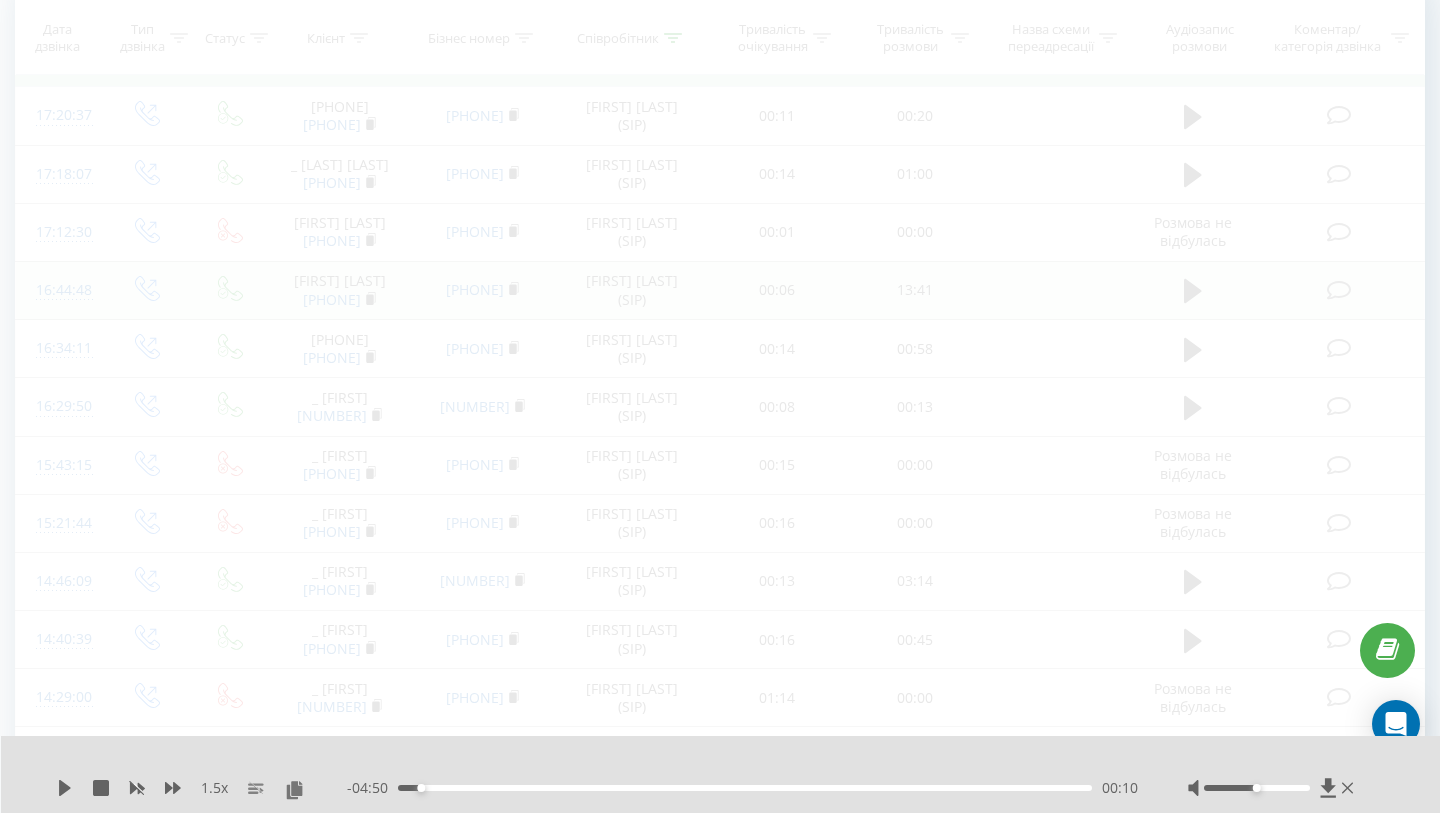 scroll, scrollTop: 132, scrollLeft: 0, axis: vertical 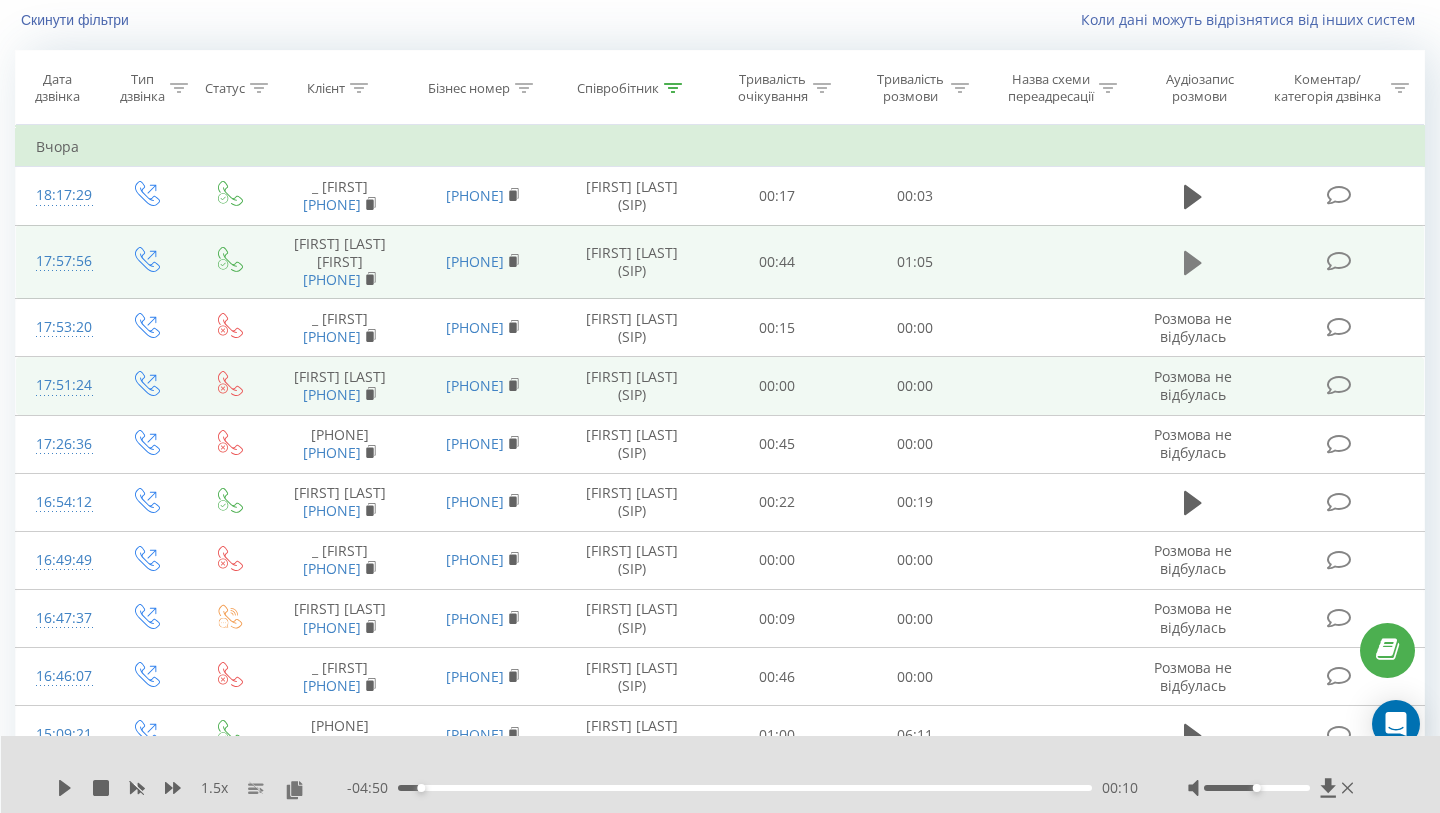 click 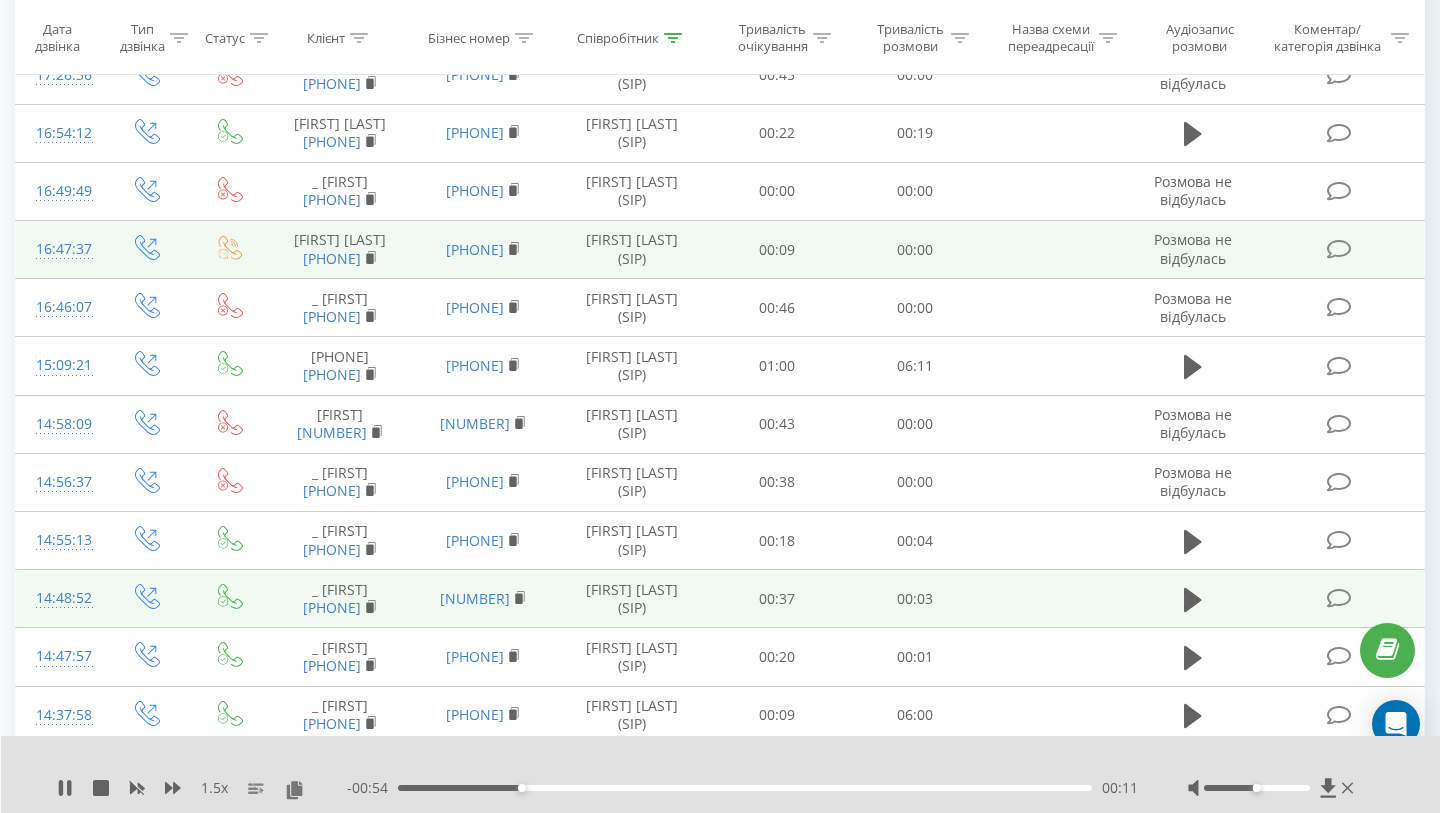 scroll, scrollTop: 502, scrollLeft: 0, axis: vertical 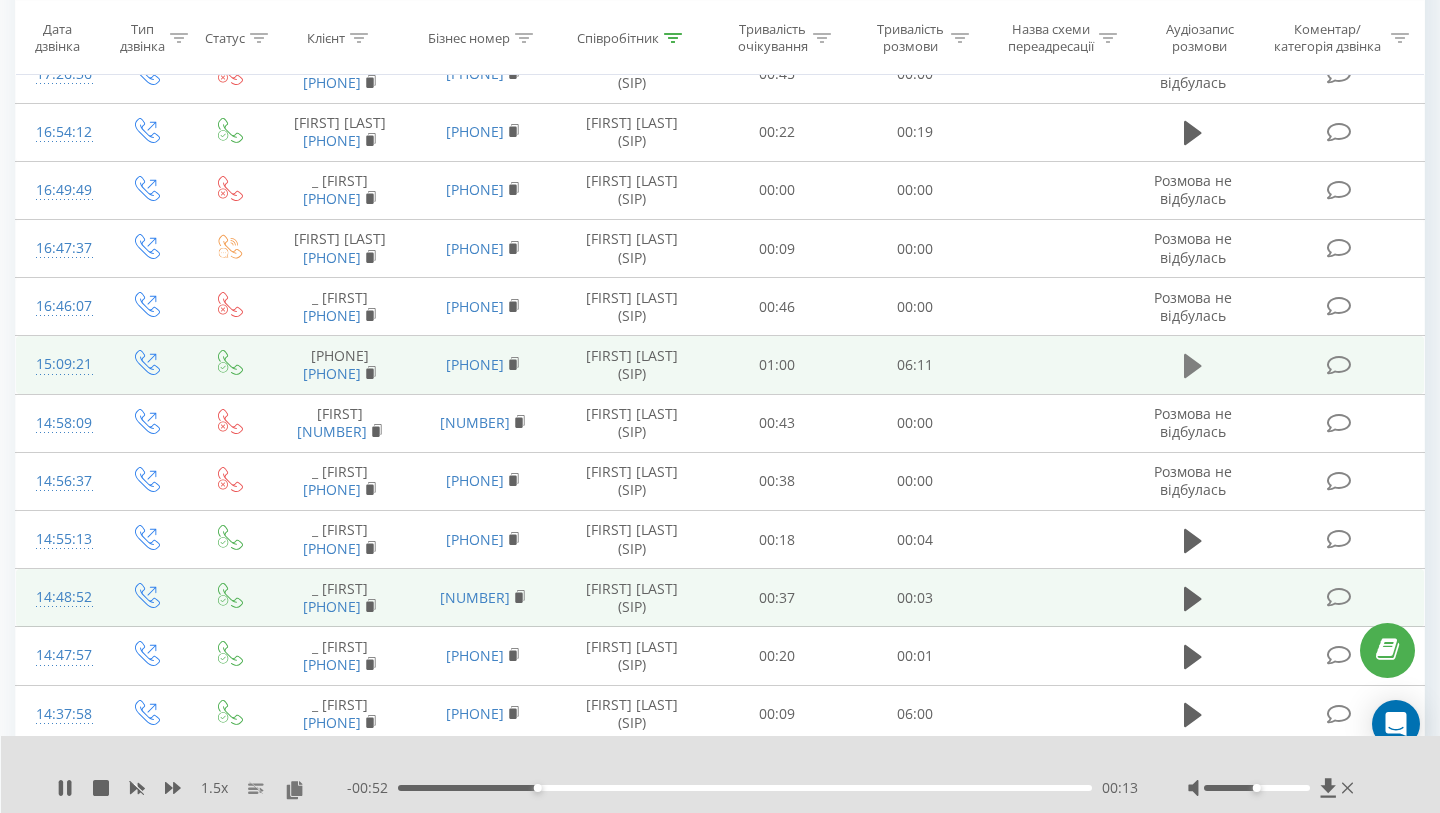 click 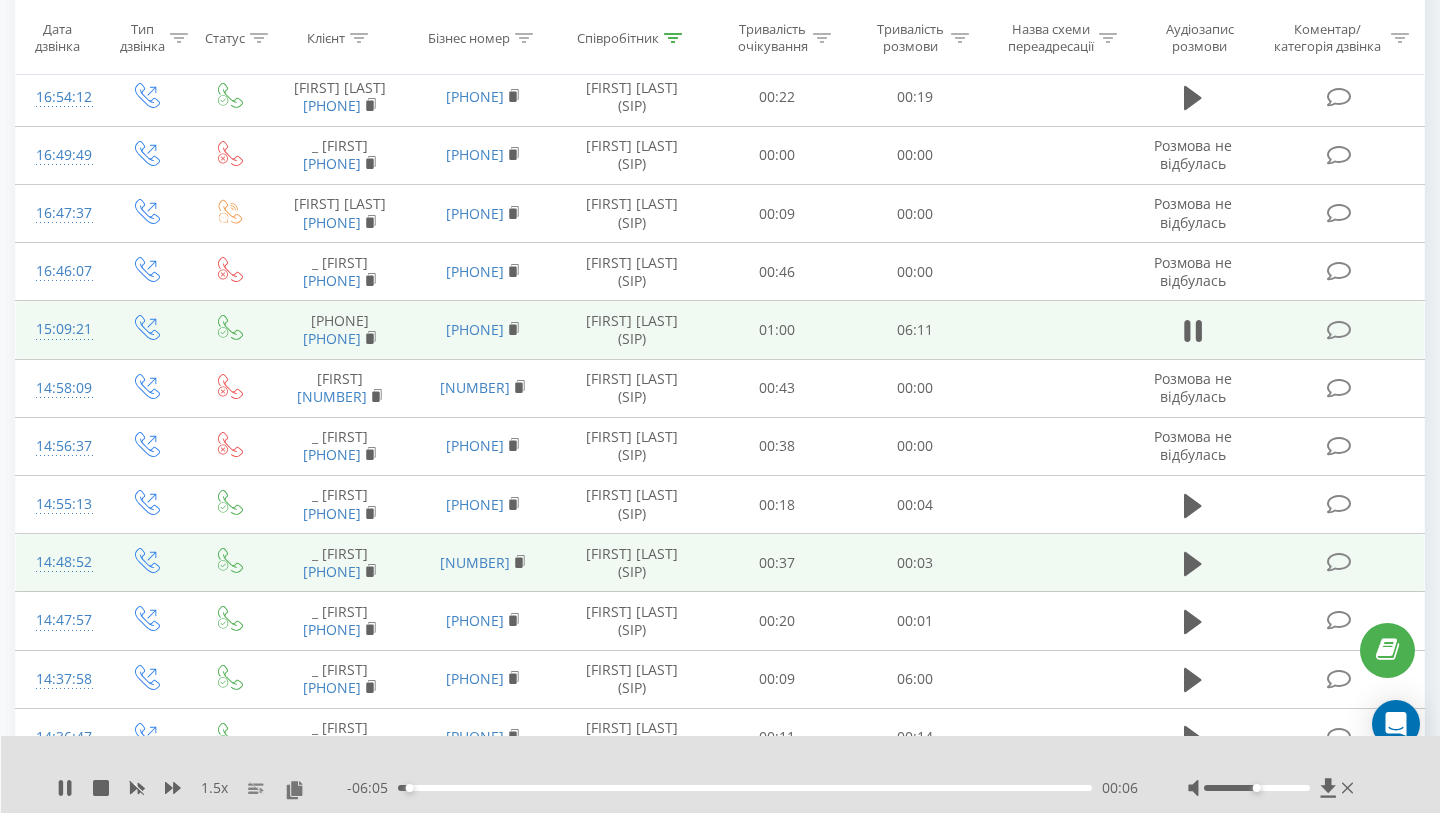 scroll, scrollTop: 544, scrollLeft: 0, axis: vertical 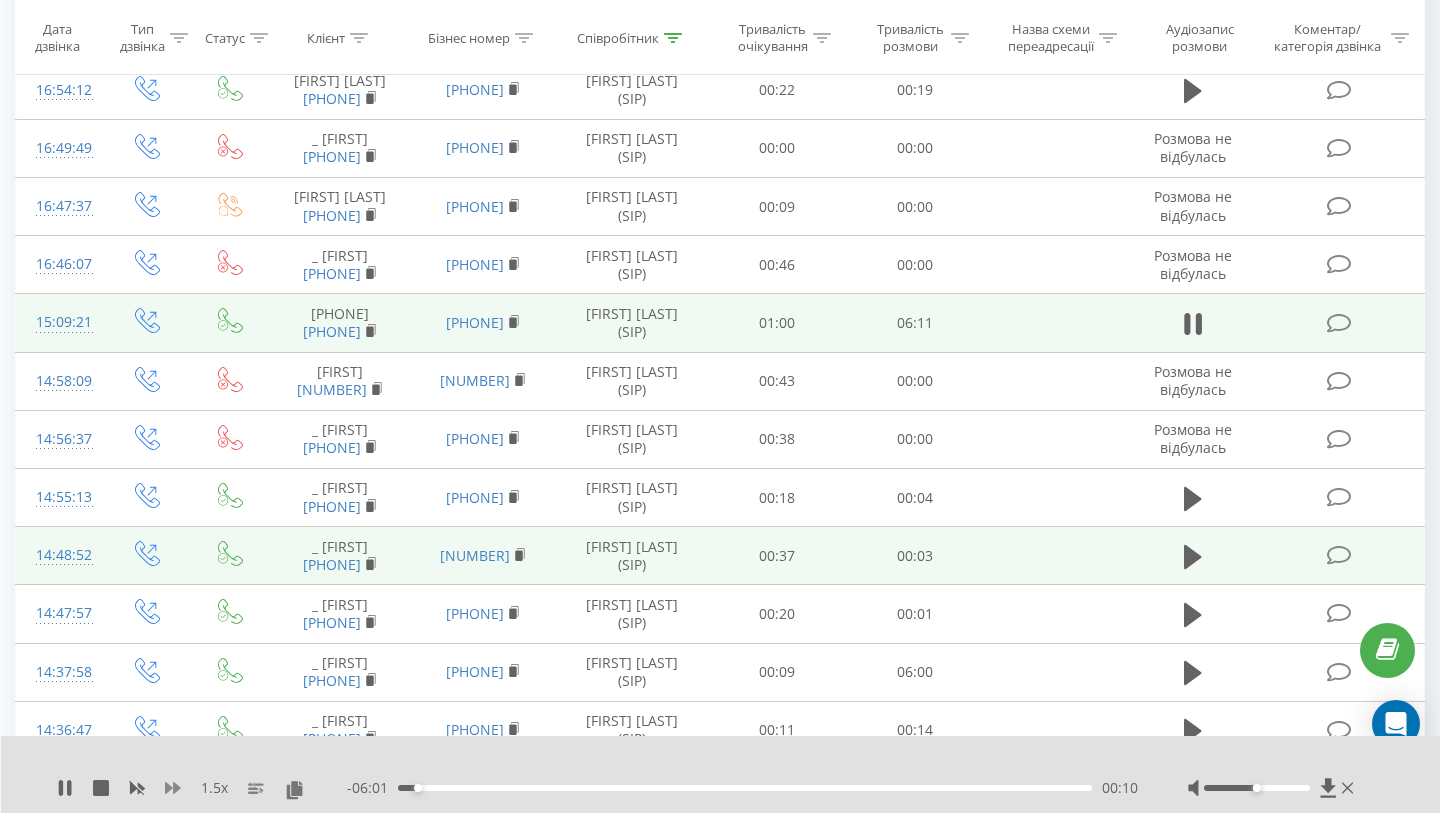 click 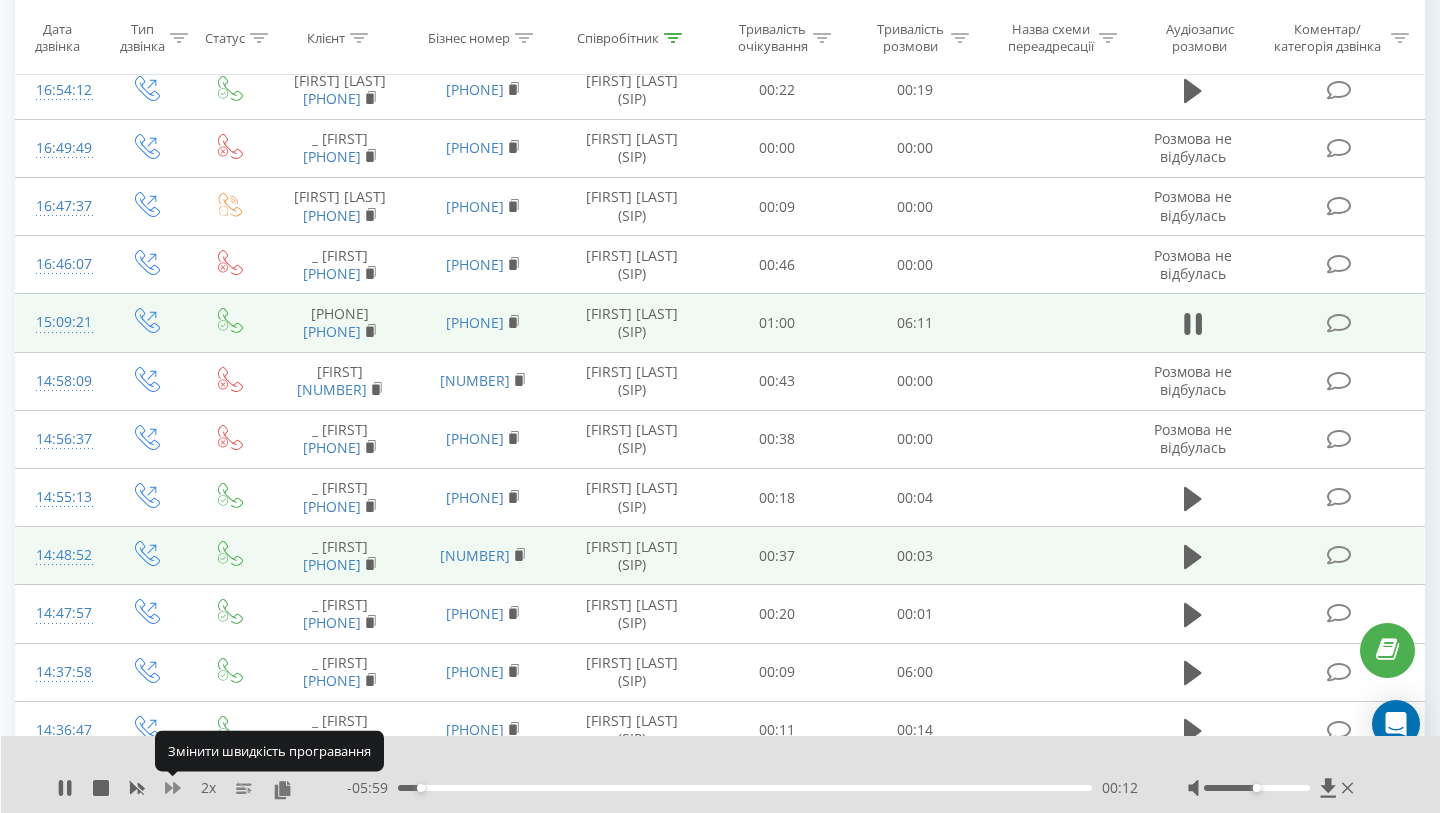 click 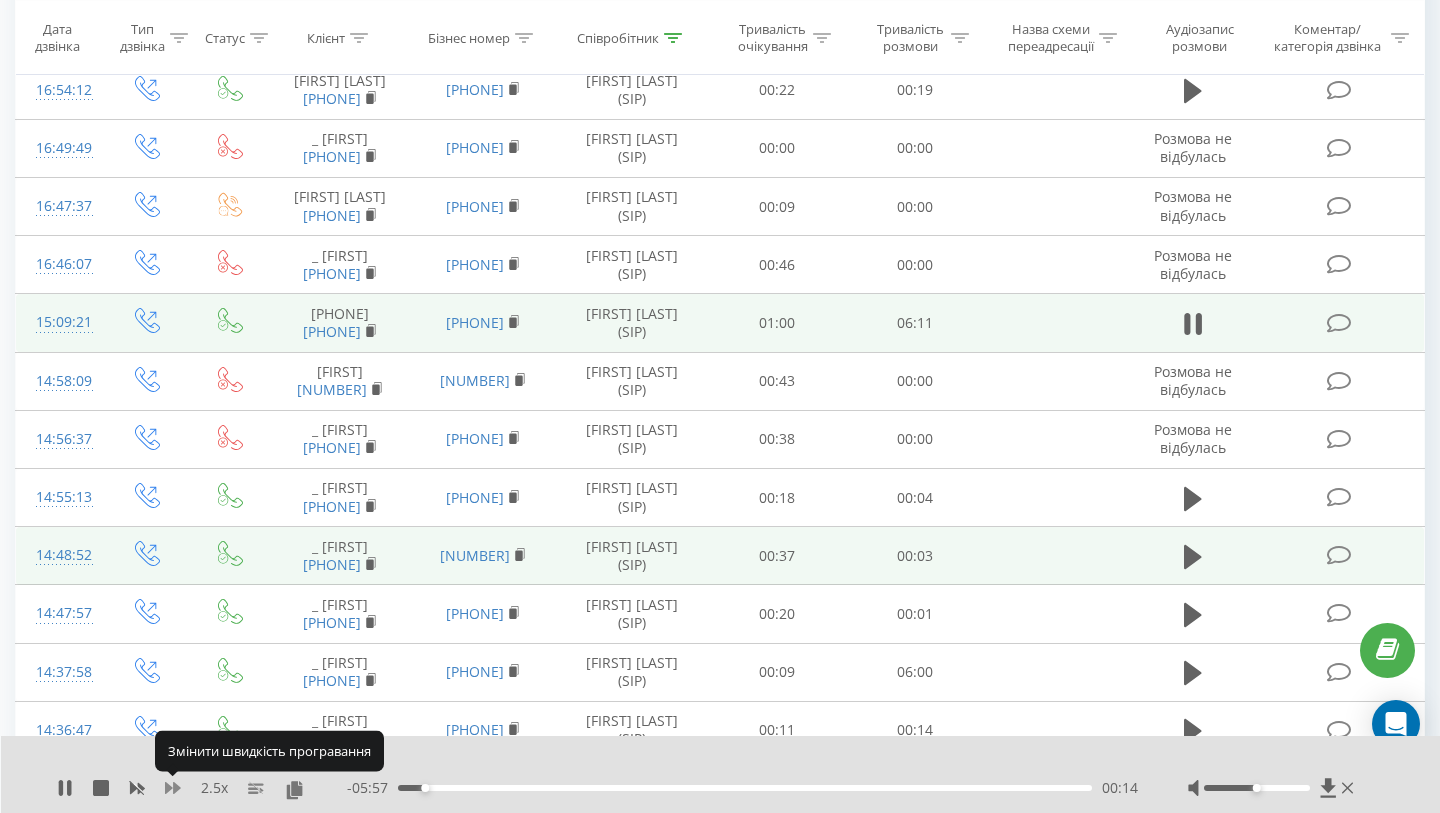 click 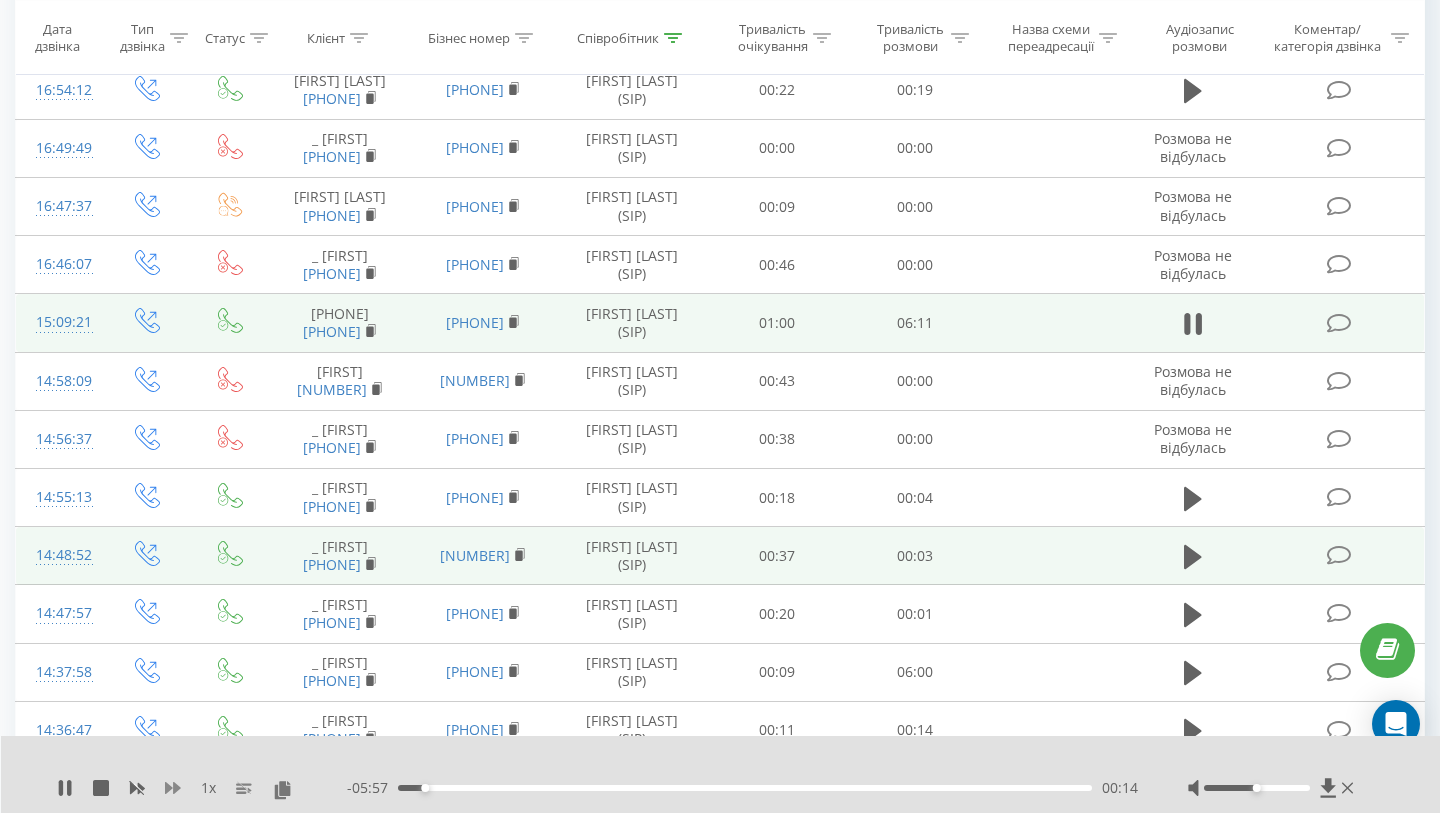 click 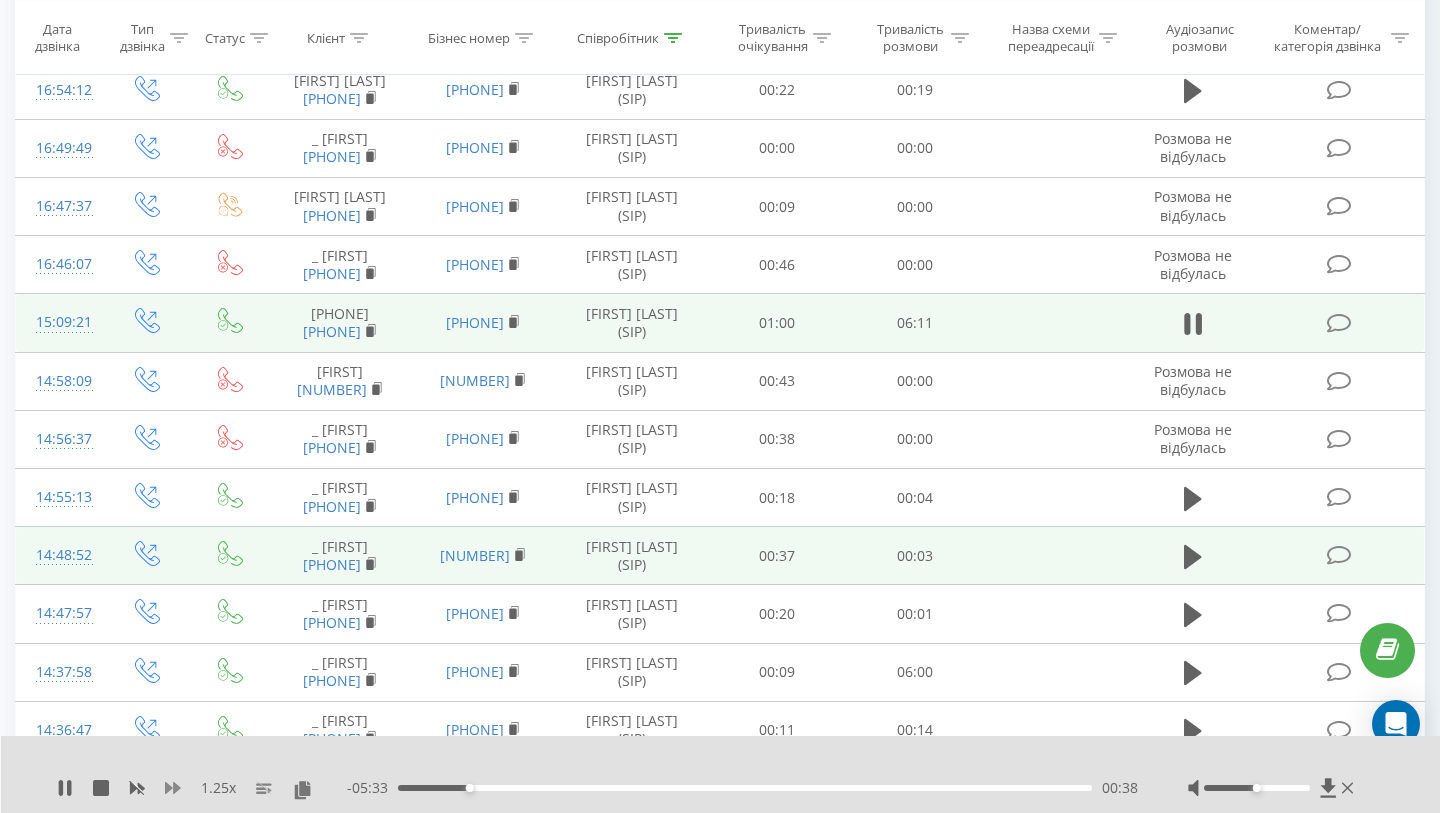 click 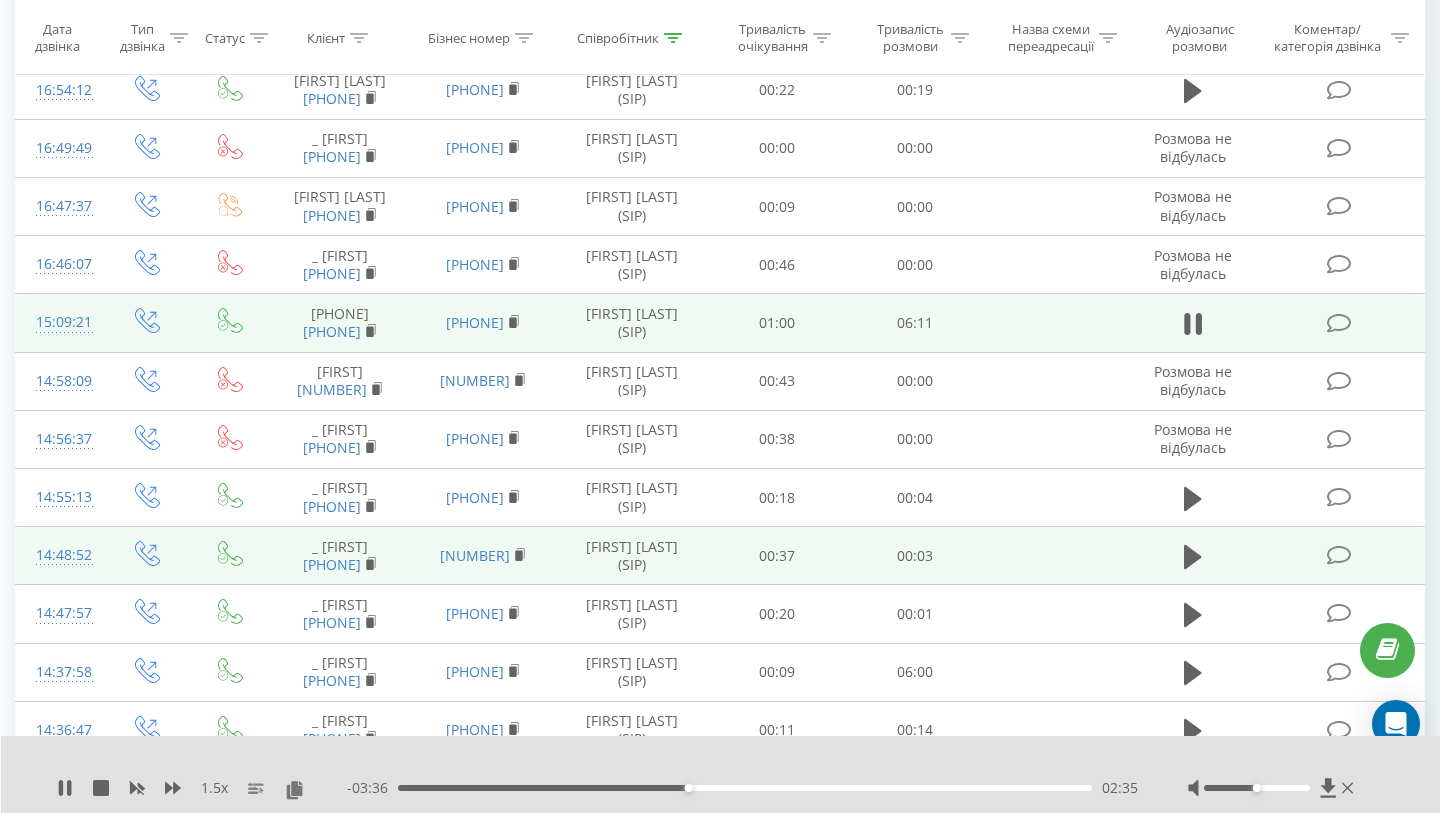 click on "Тривалість розмови" at bounding box center (916, 38) 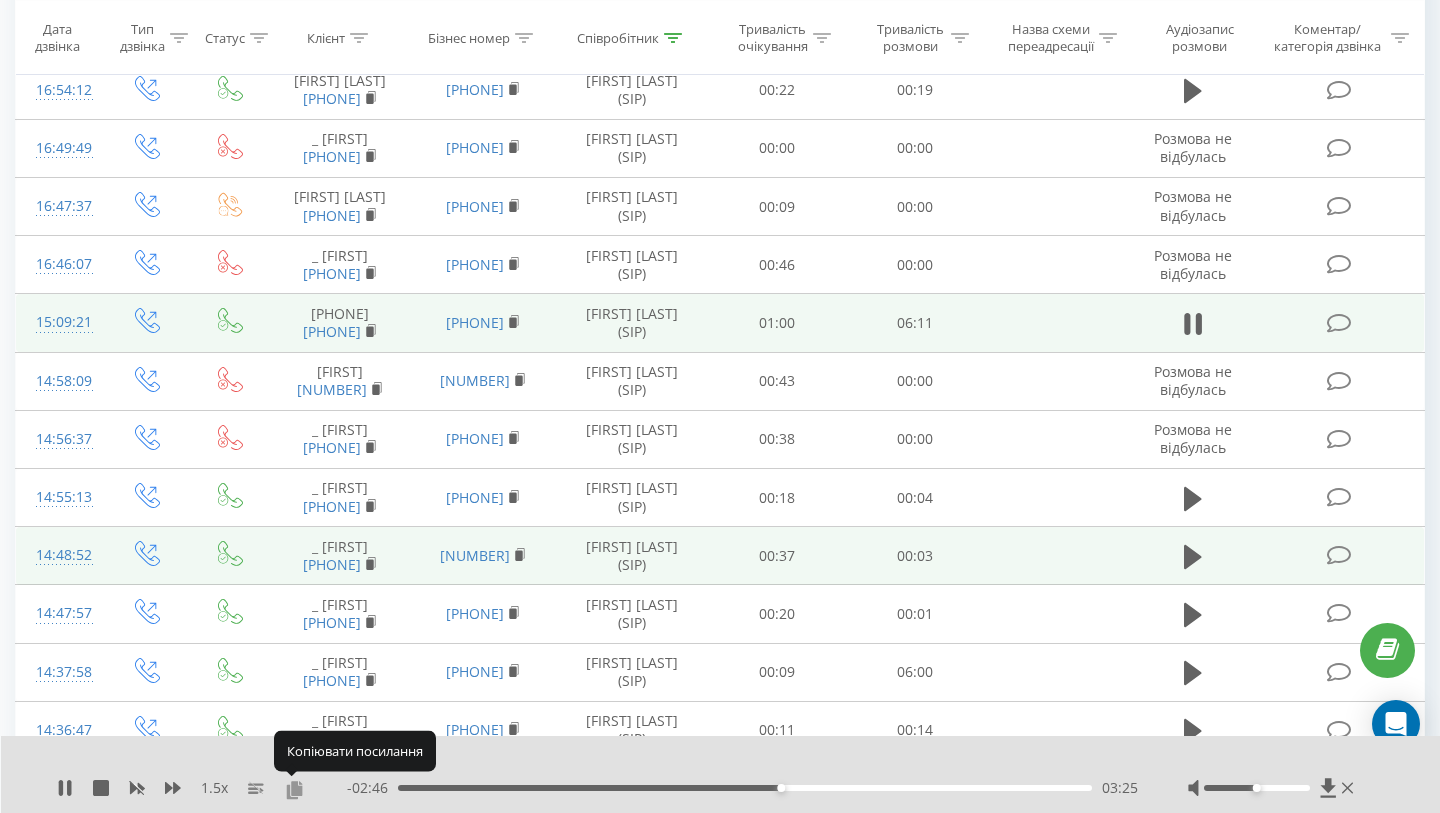 click at bounding box center [294, 789] 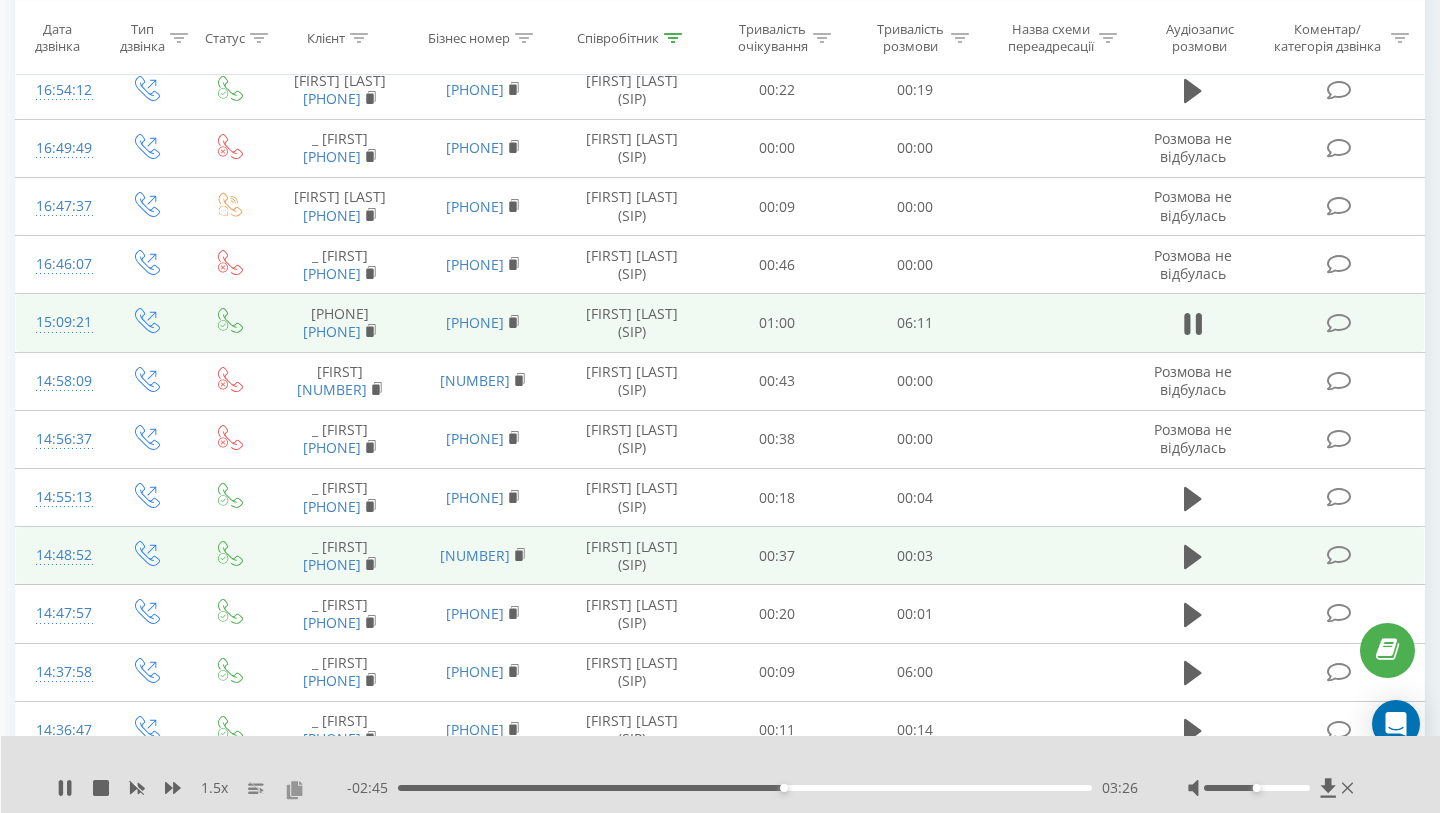 click at bounding box center [294, 789] 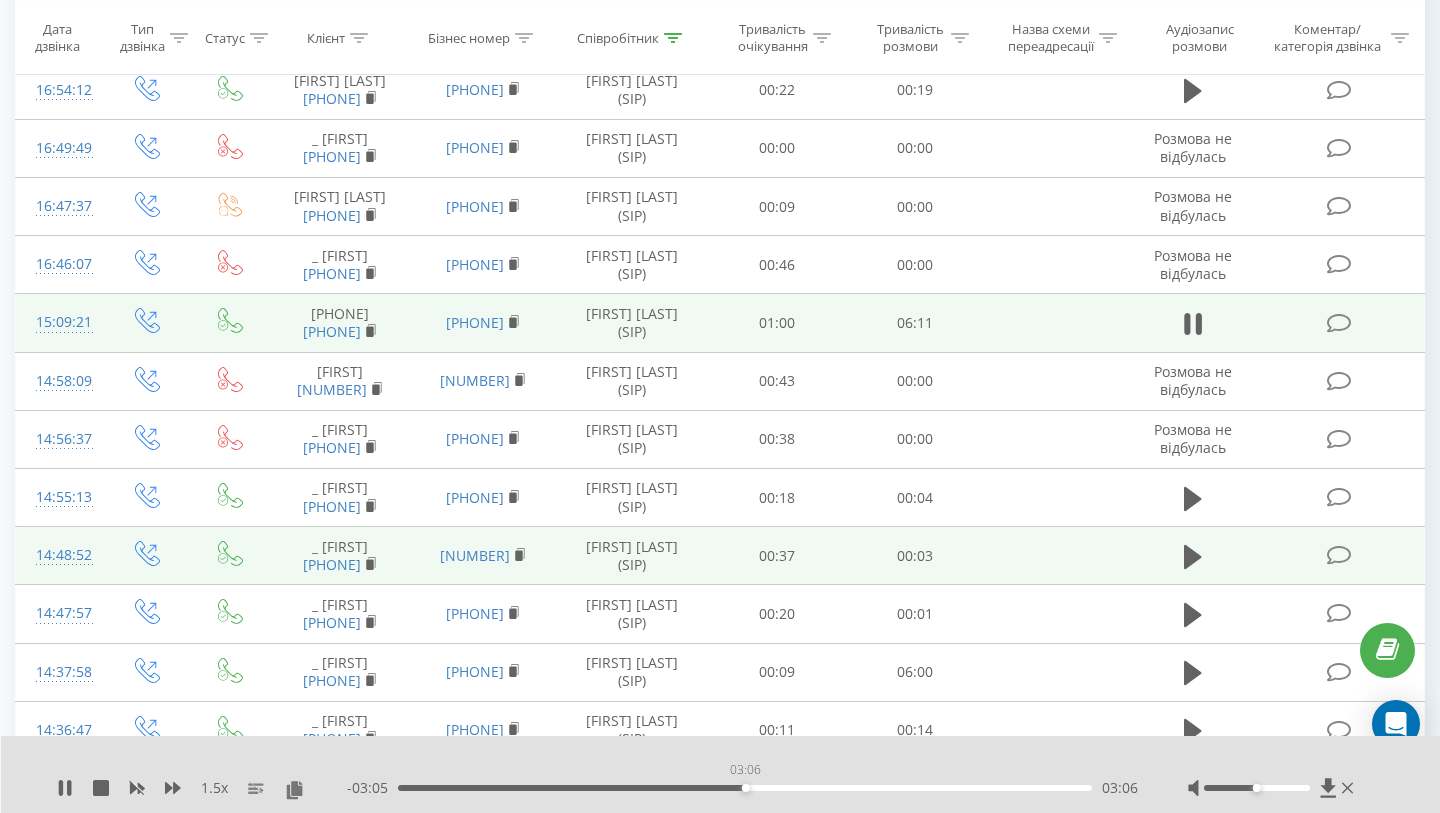 click on "03:06" at bounding box center [745, 788] 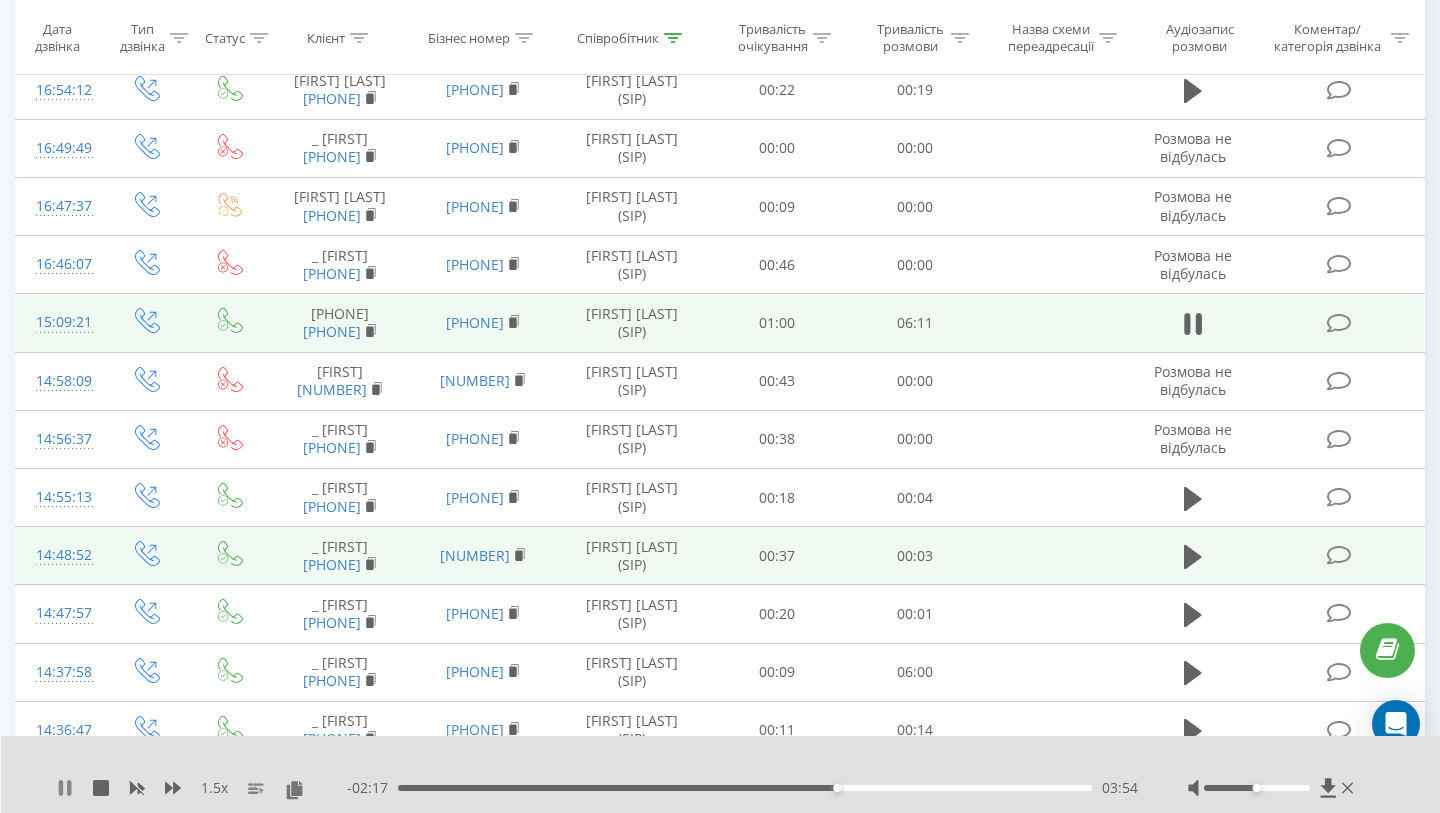 click 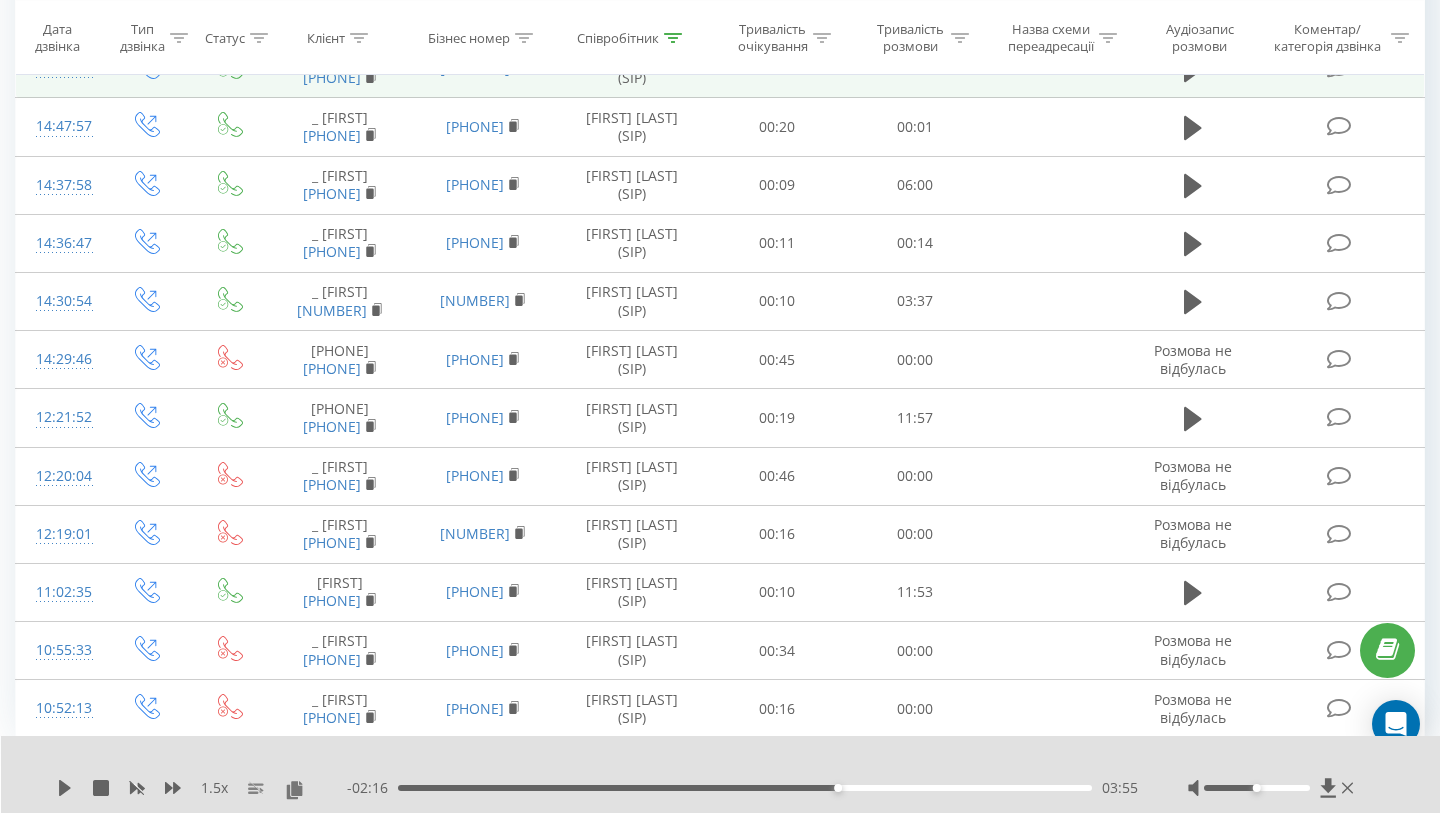 scroll, scrollTop: 1097, scrollLeft: 0, axis: vertical 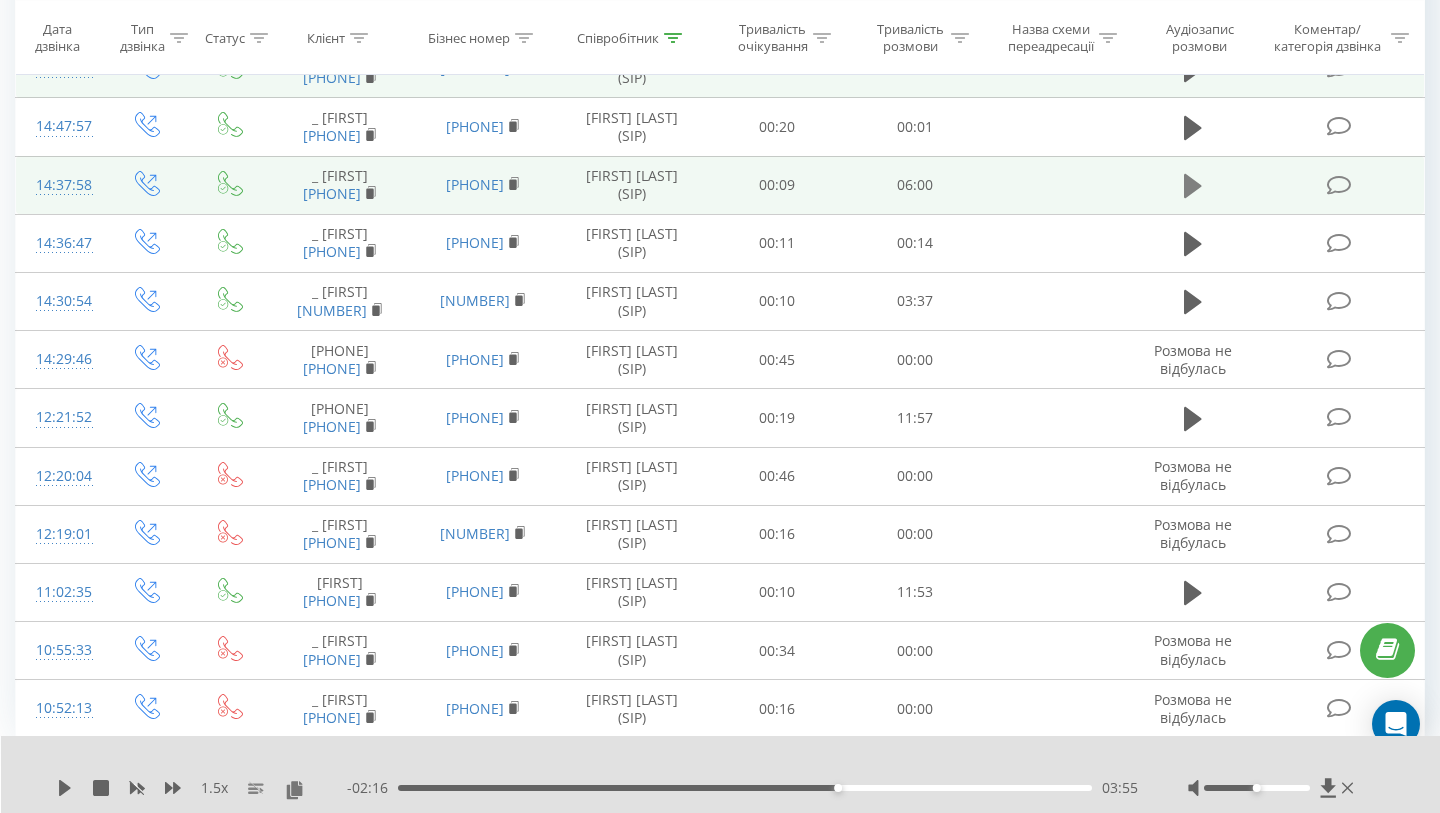 click 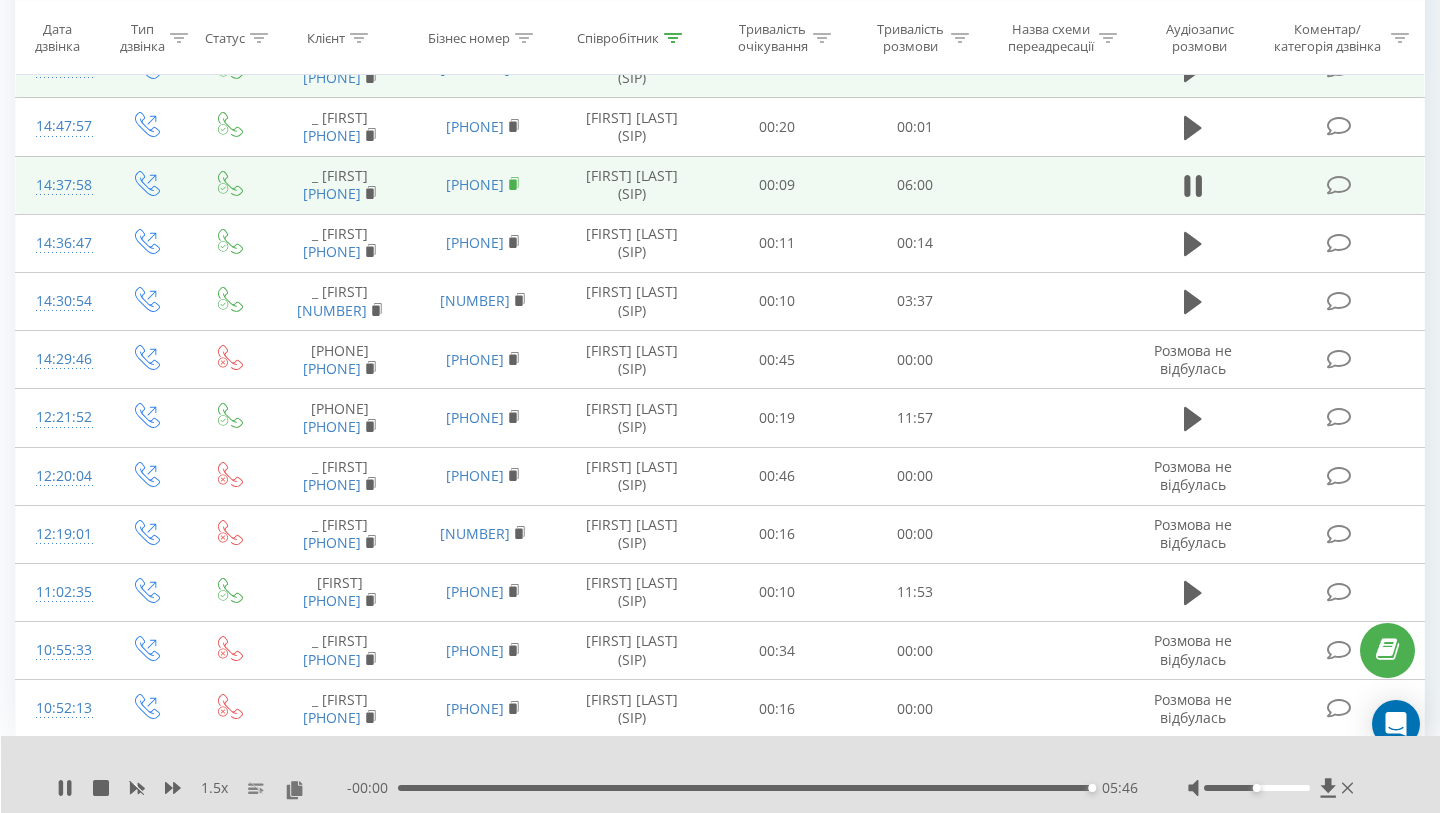 click 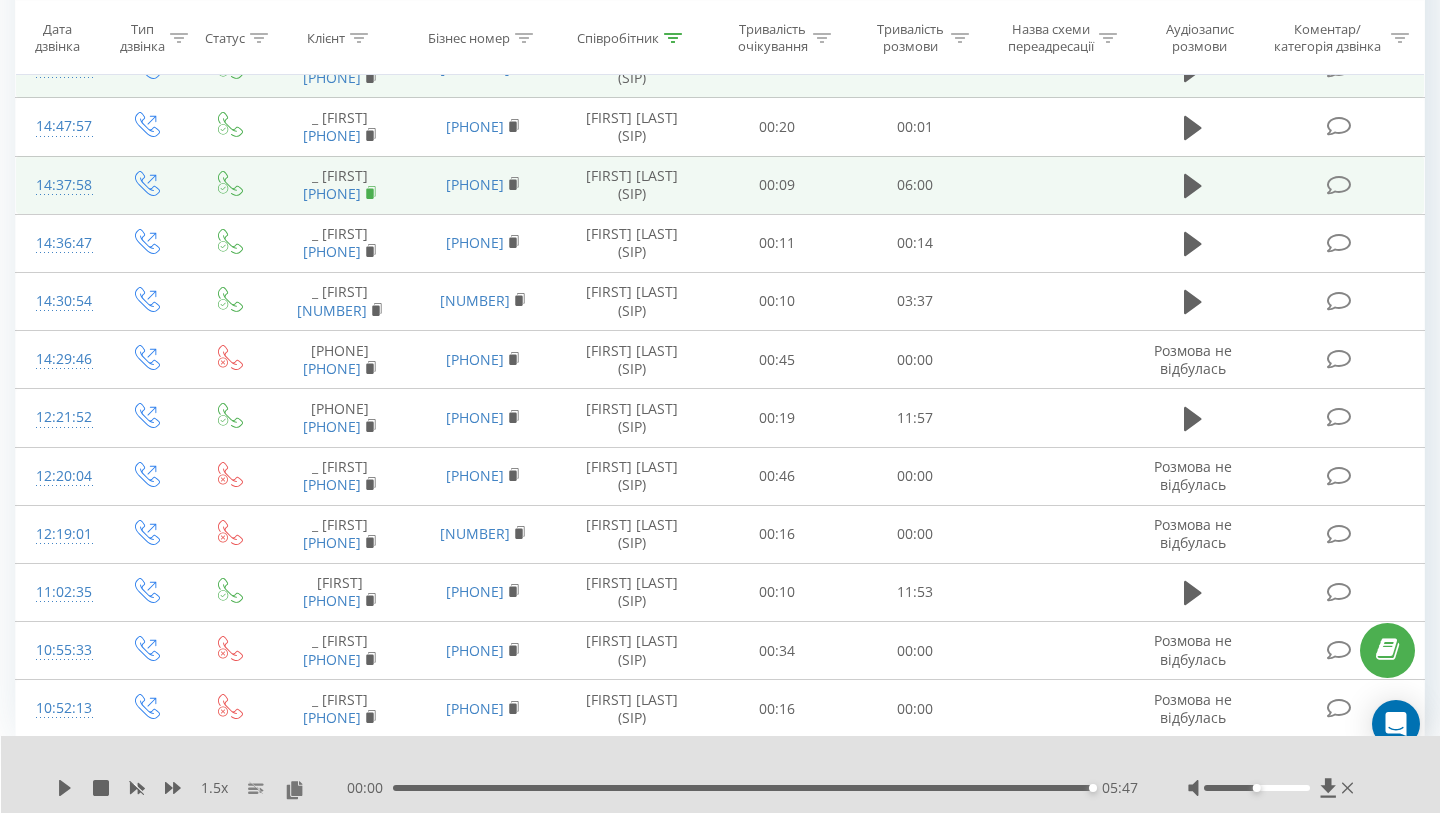 click 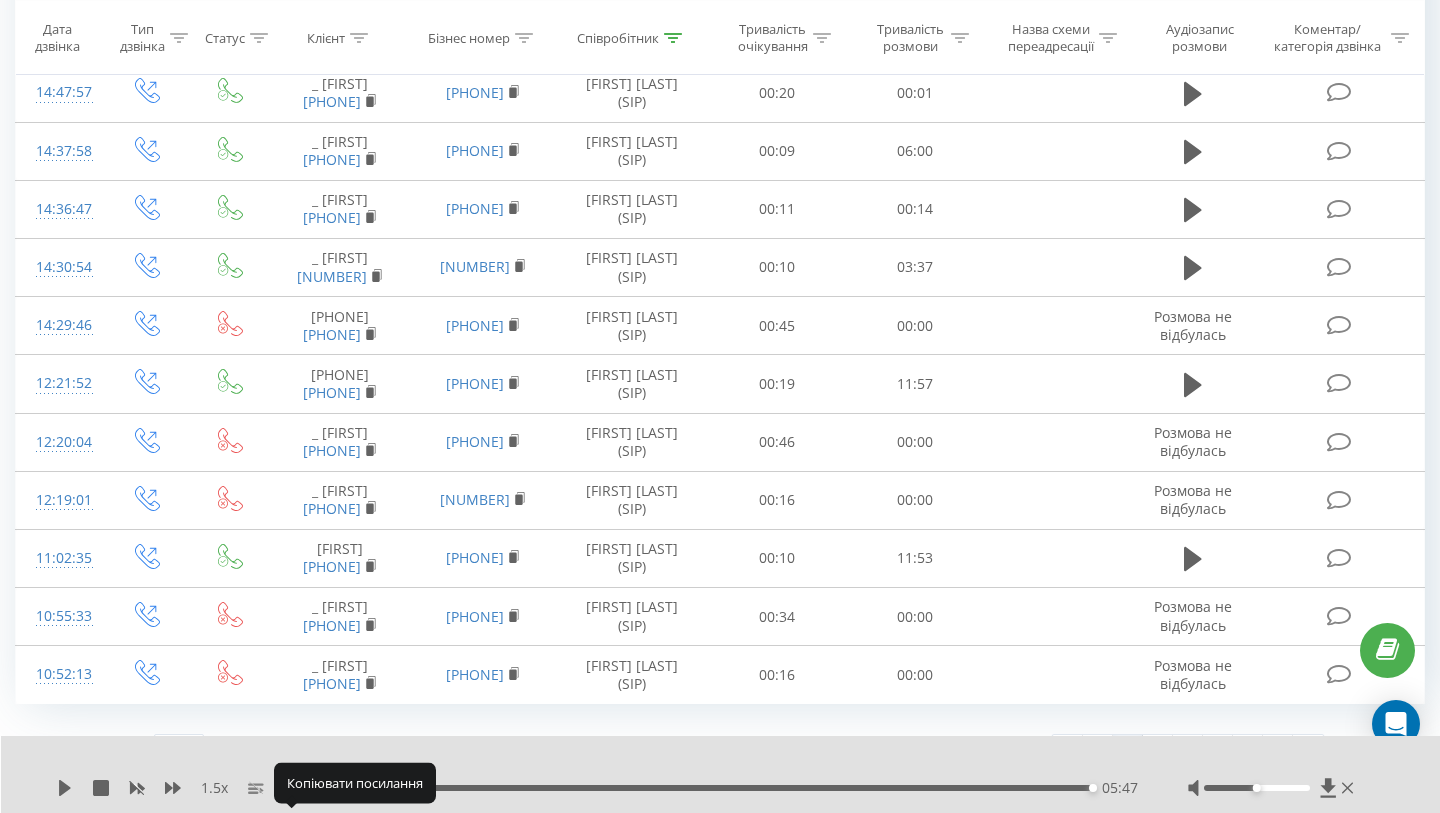 click at bounding box center (294, 789) 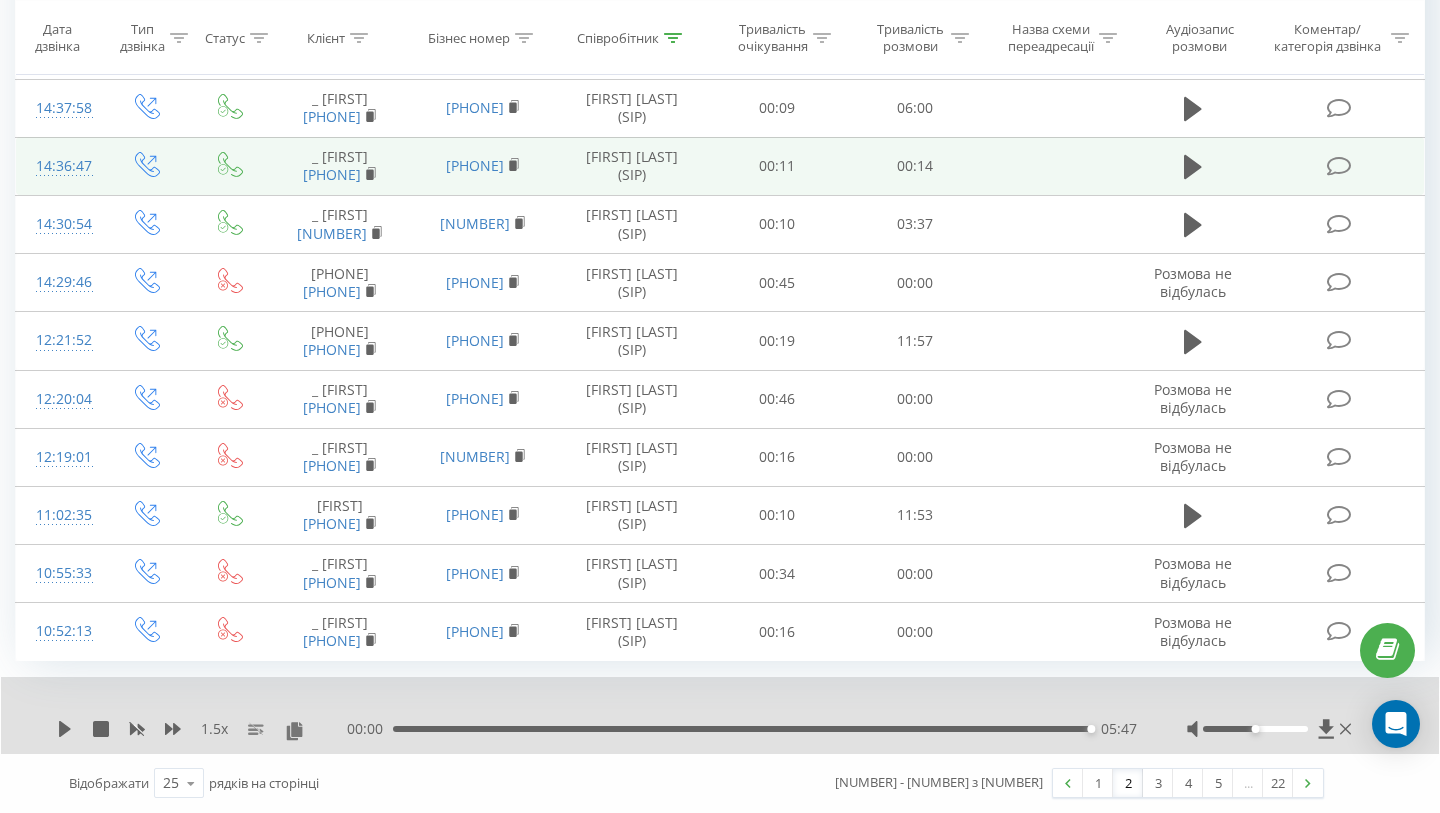 scroll, scrollTop: 1382, scrollLeft: 0, axis: vertical 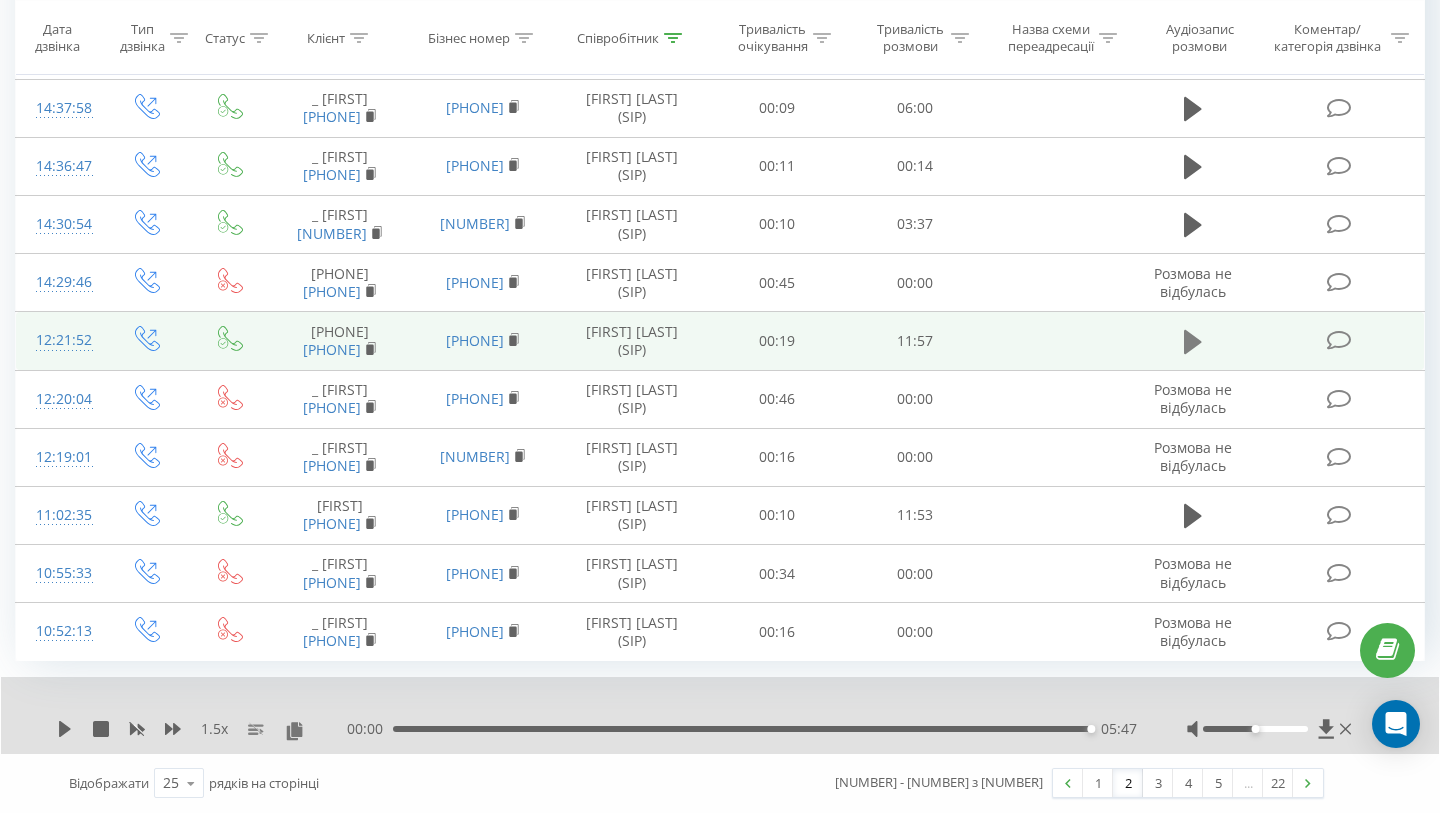 click 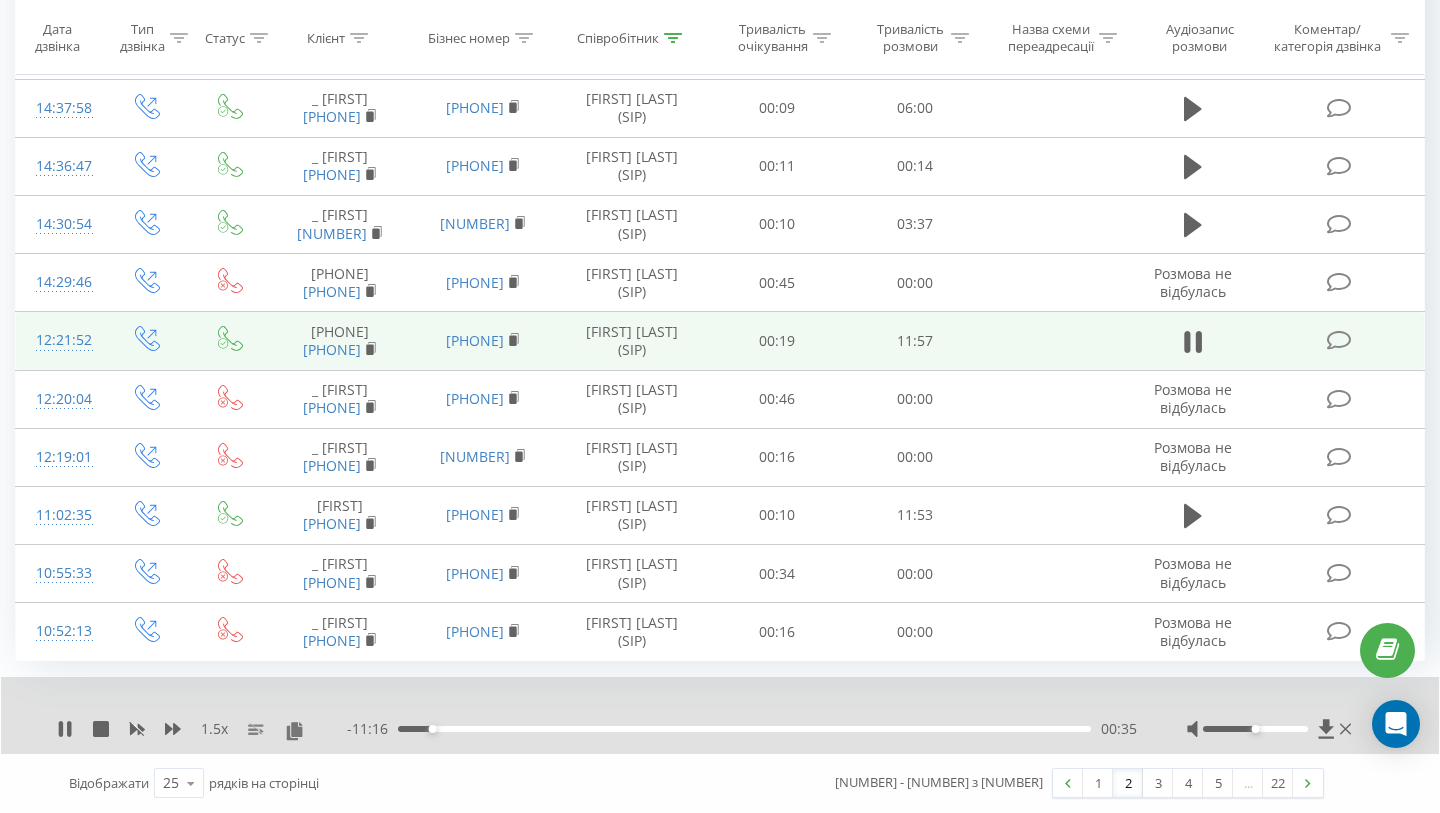 scroll, scrollTop: 1499, scrollLeft: 0, axis: vertical 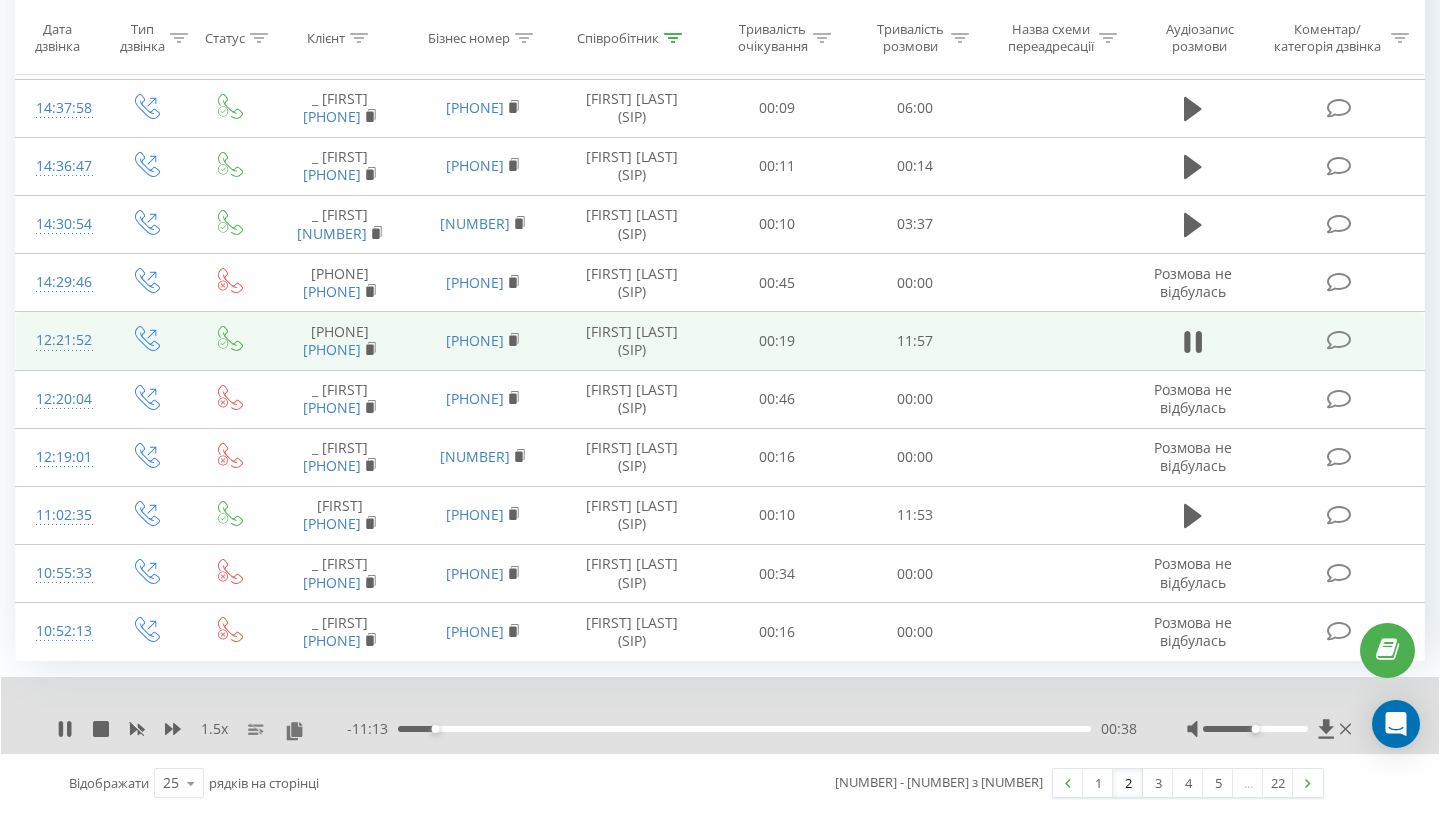 click on "1.5 x" at bounding box center [202, 729] 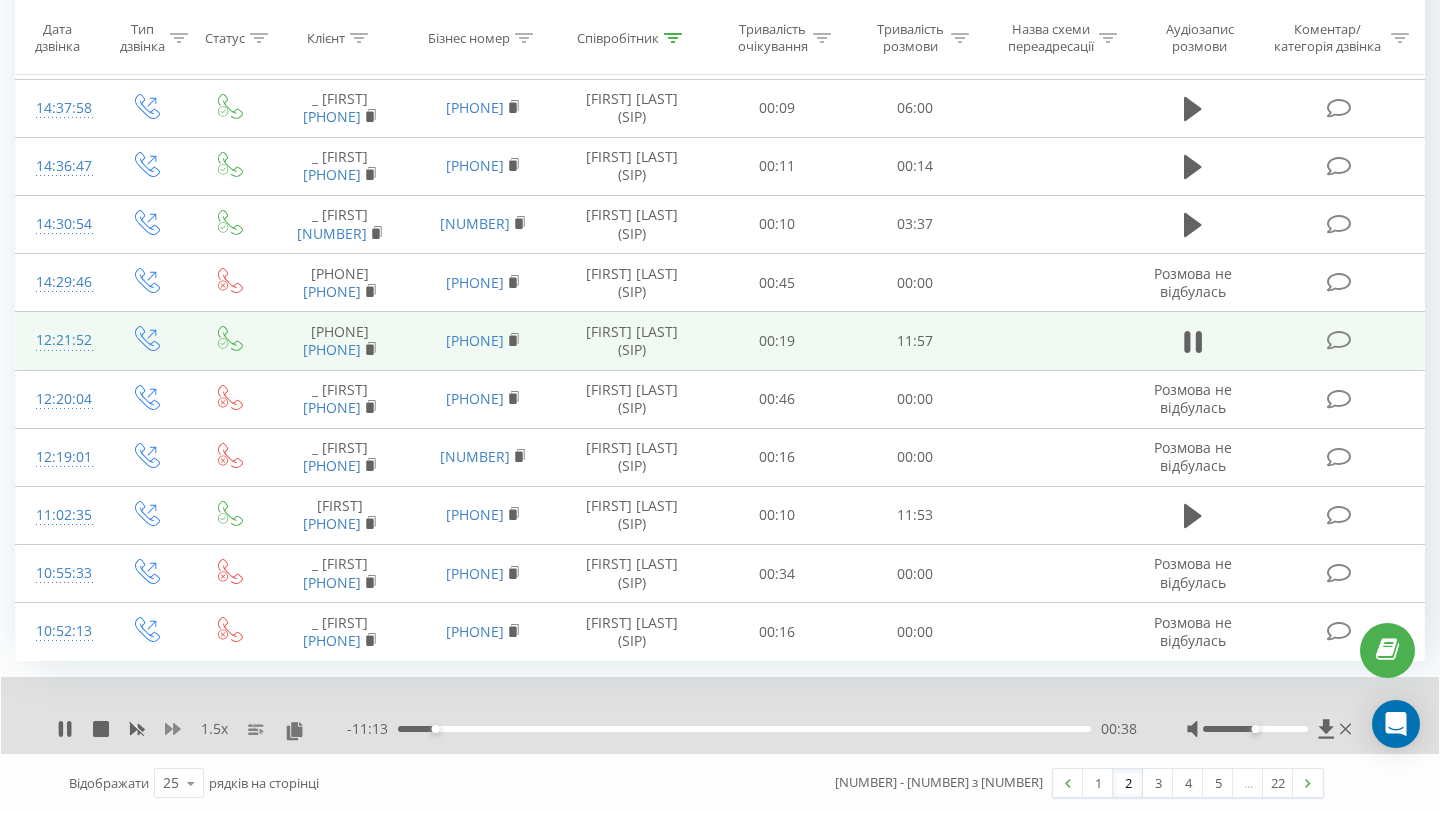 click 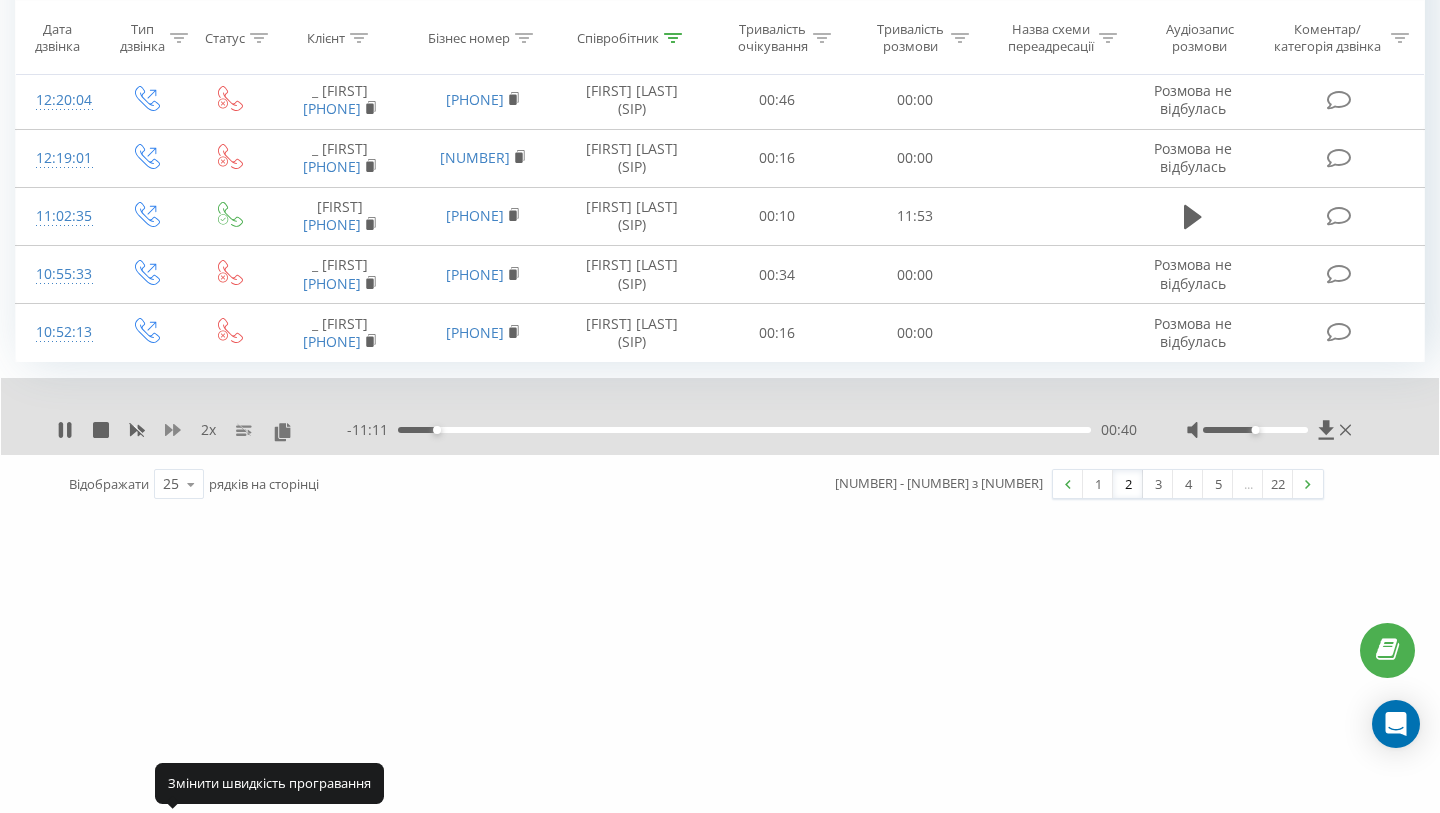 click 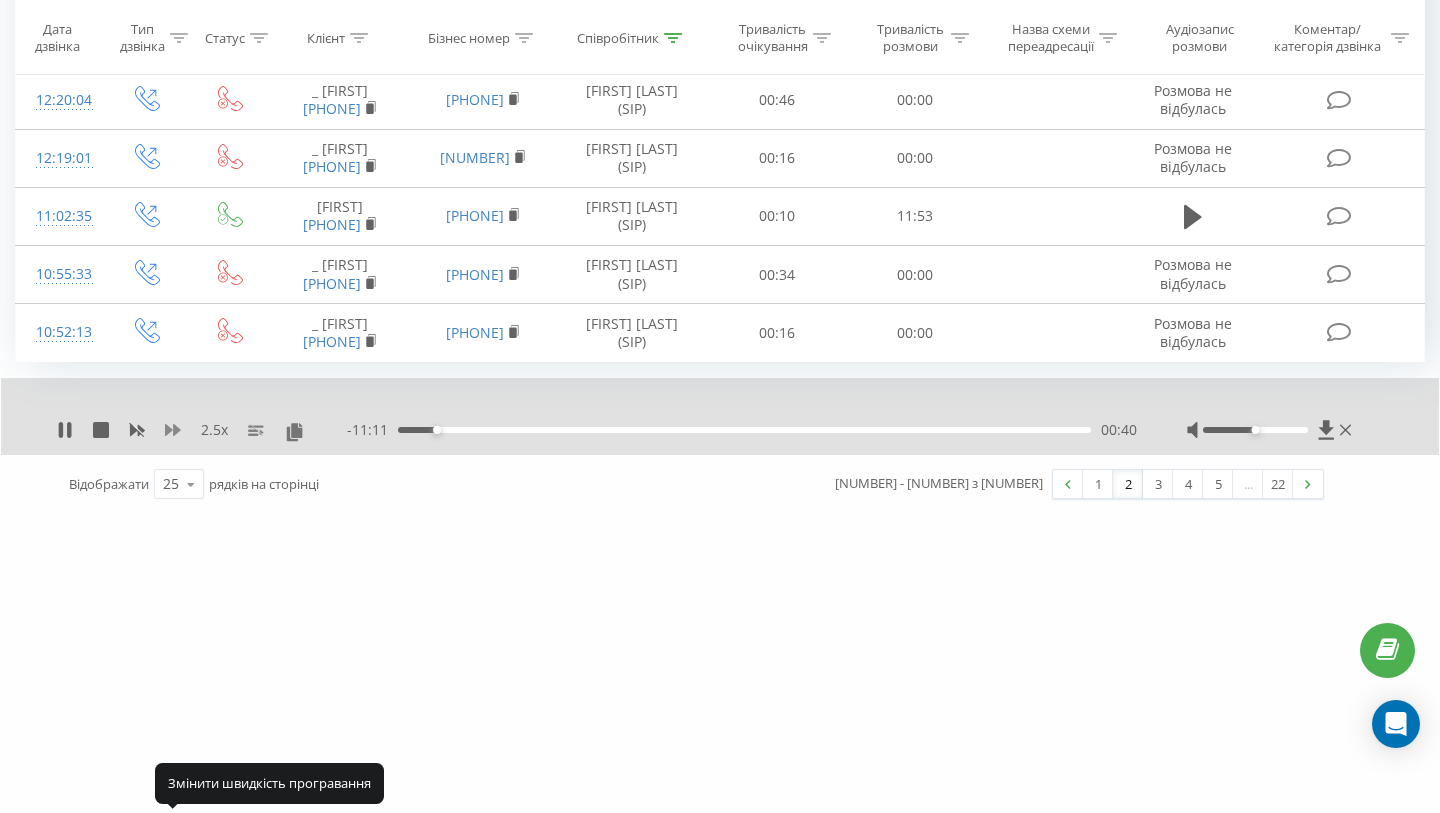 click 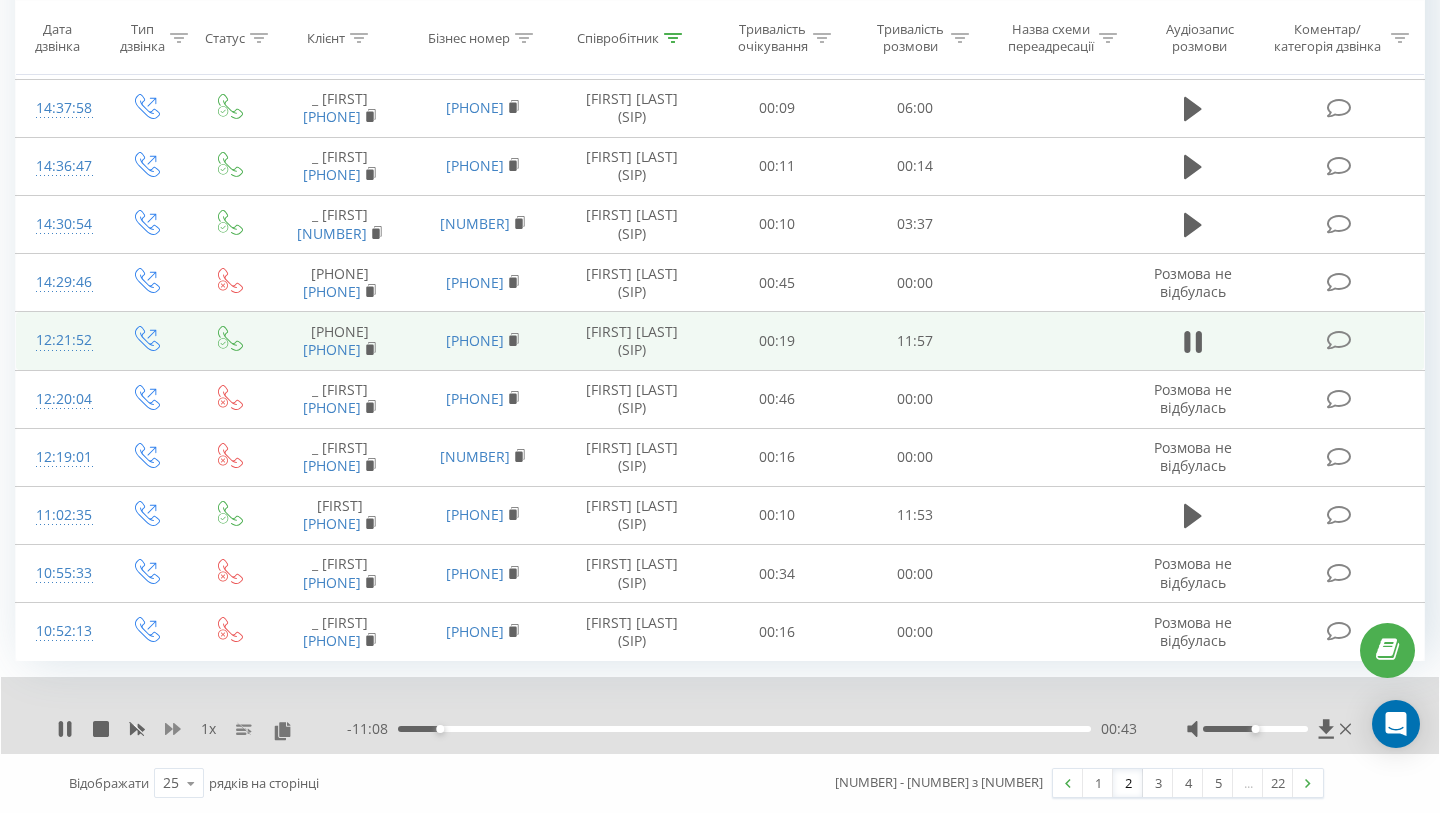 click 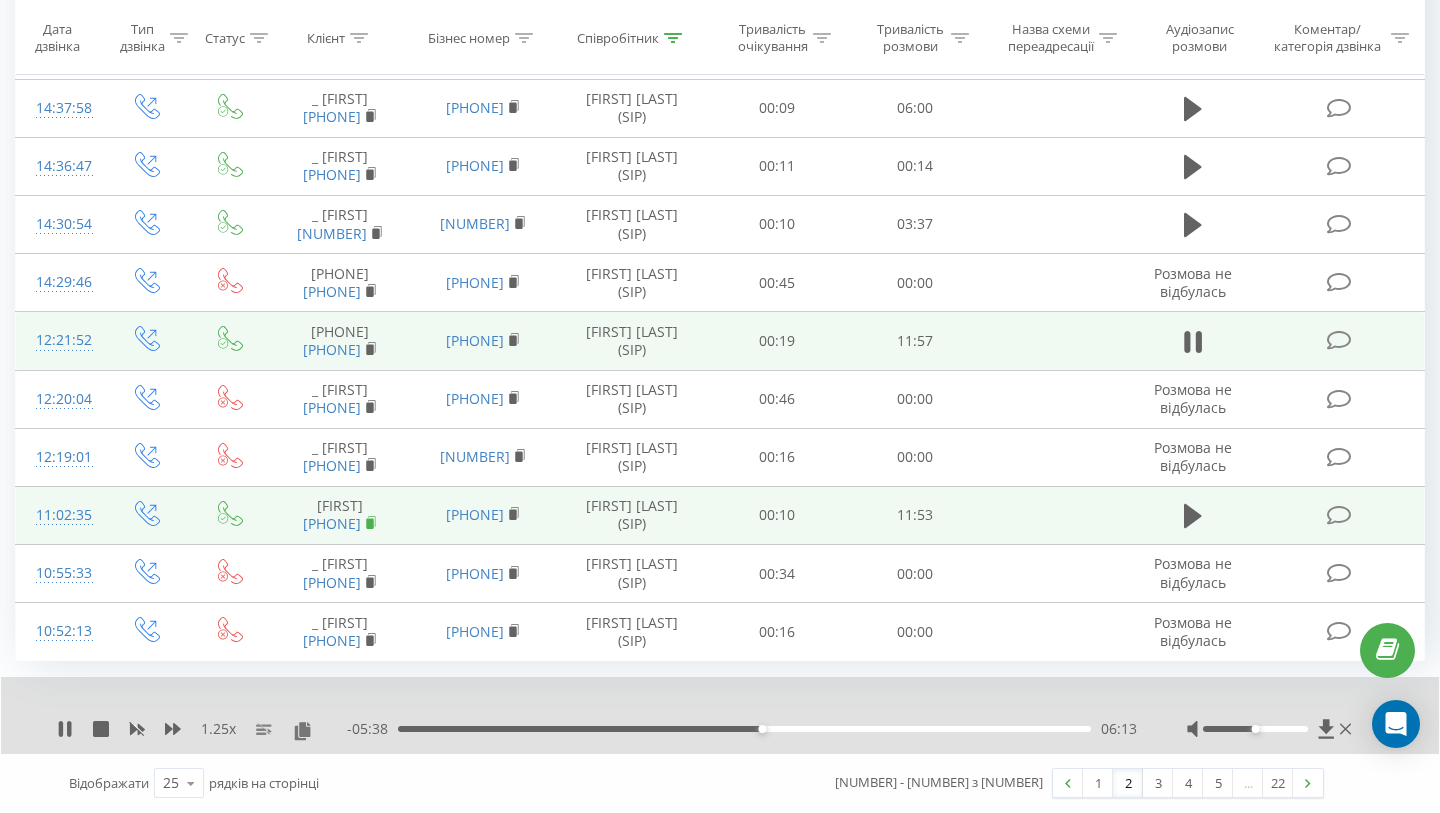 click 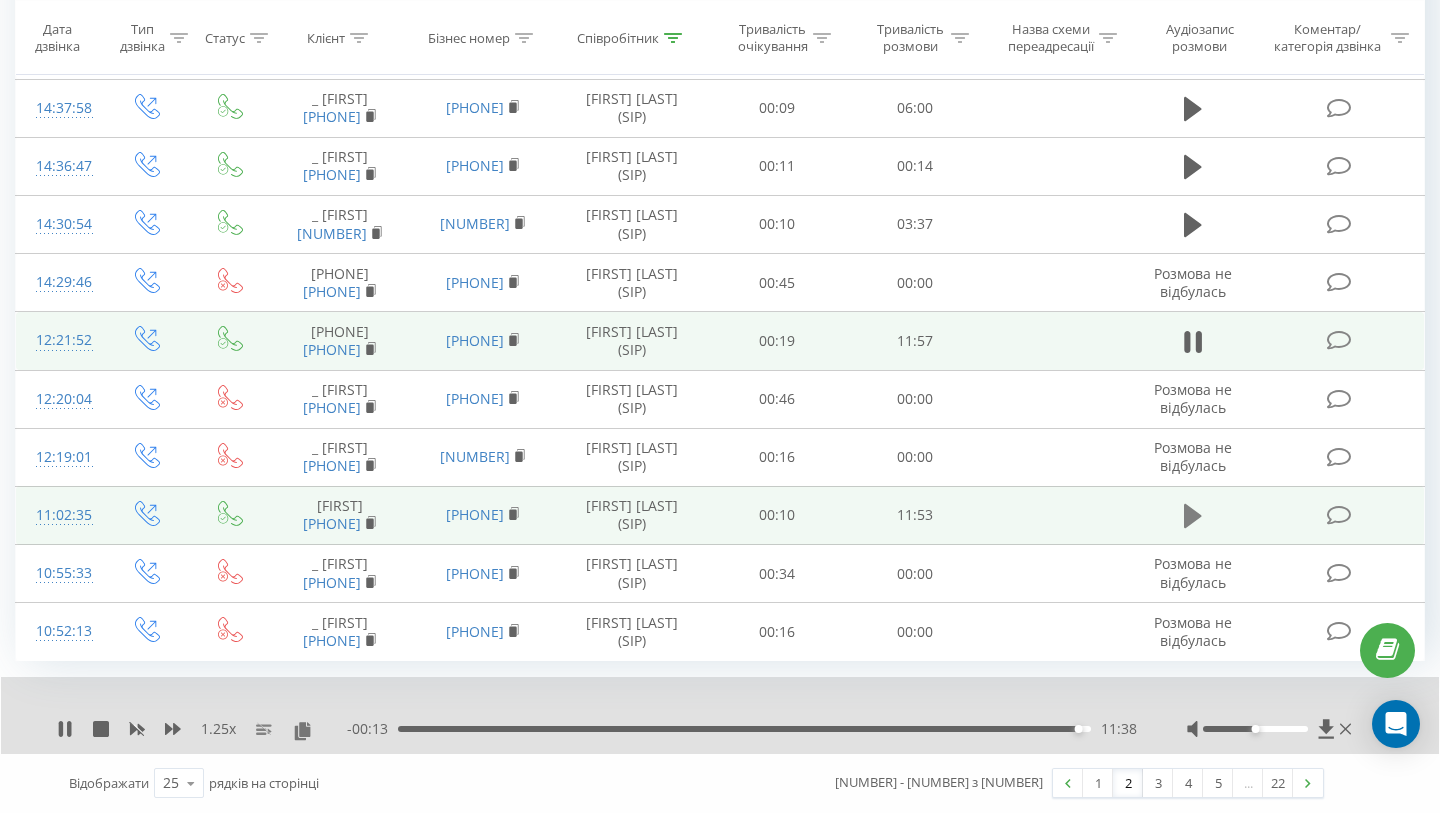click 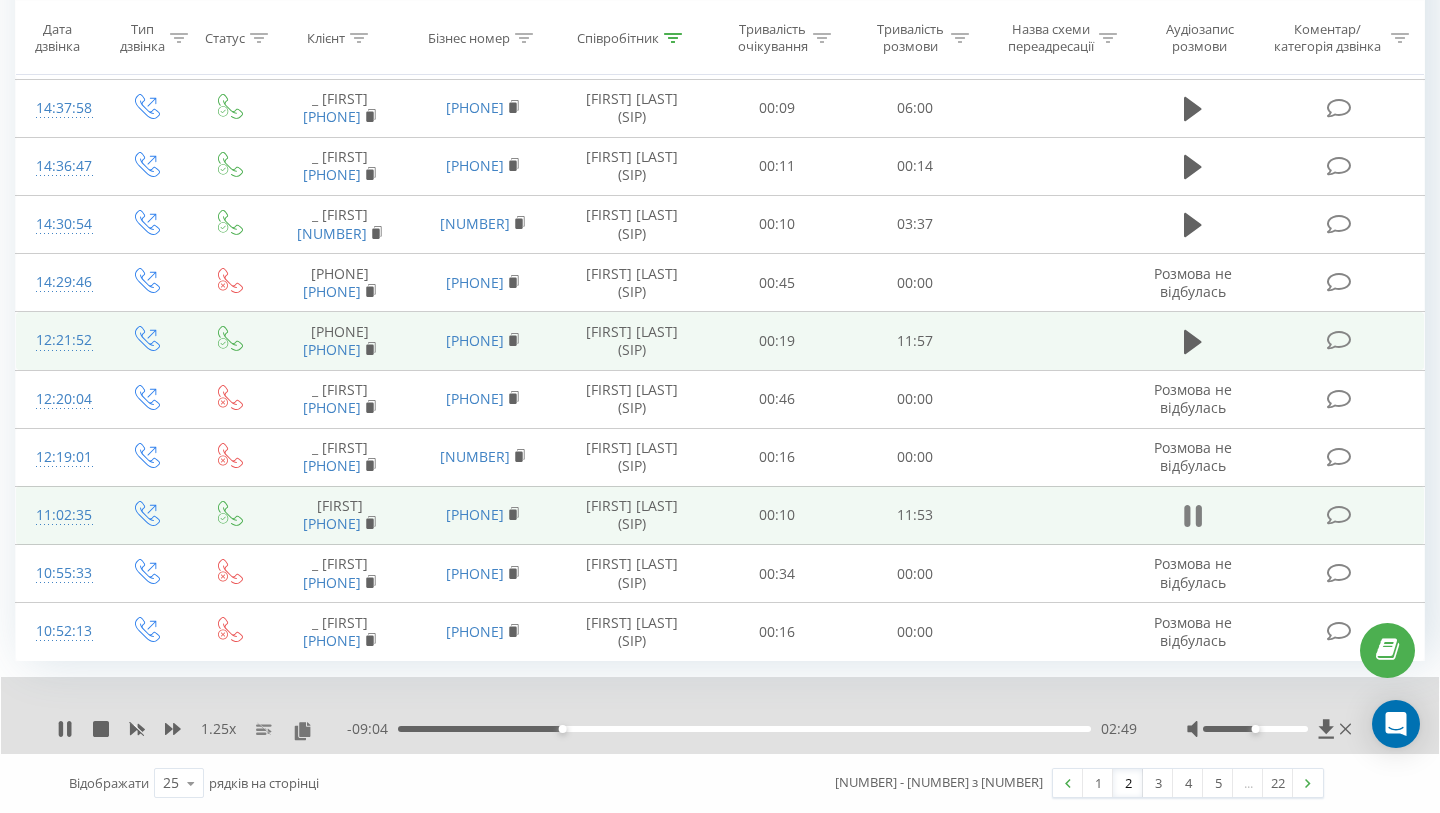 click 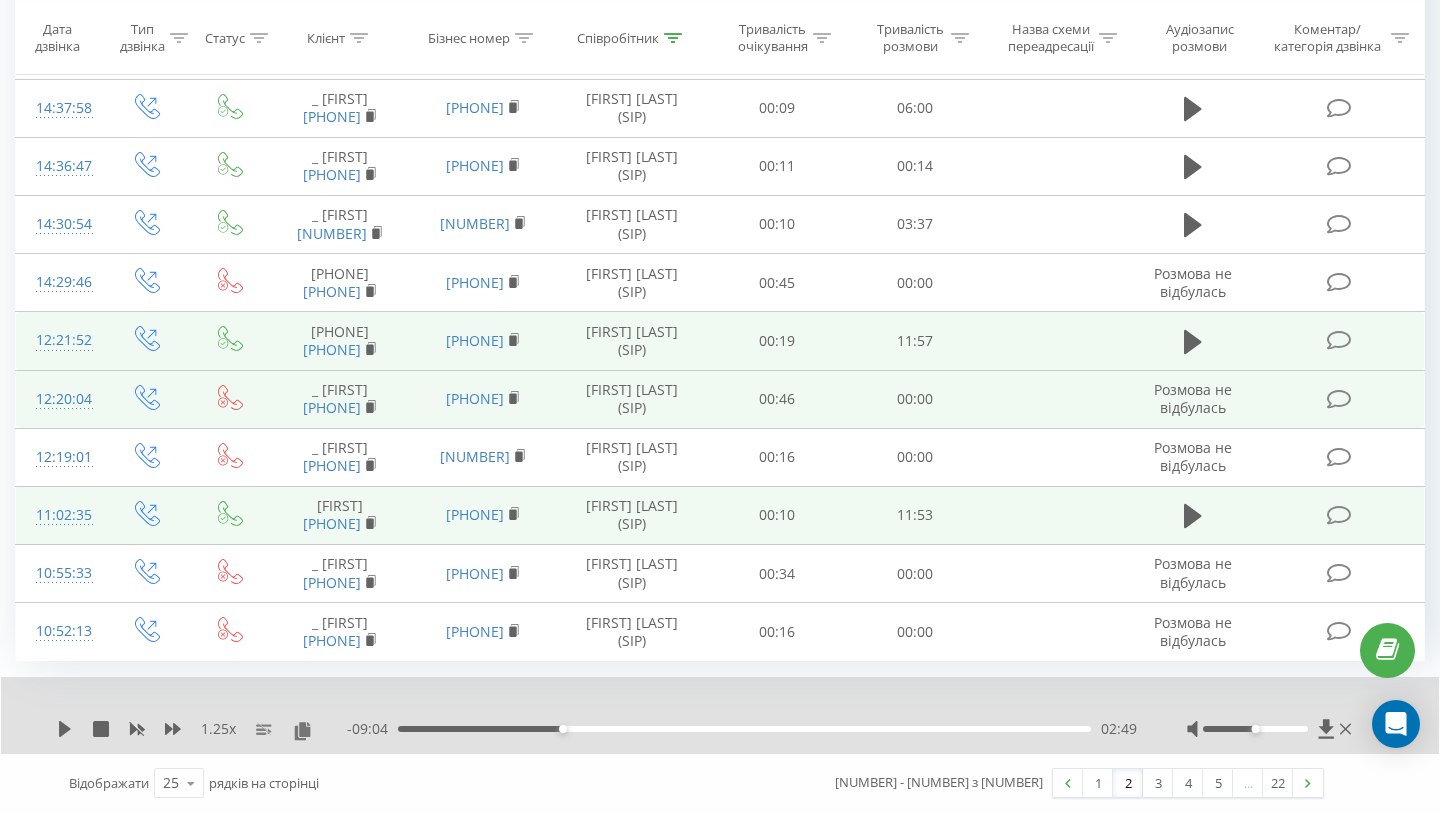 scroll, scrollTop: 0, scrollLeft: 0, axis: both 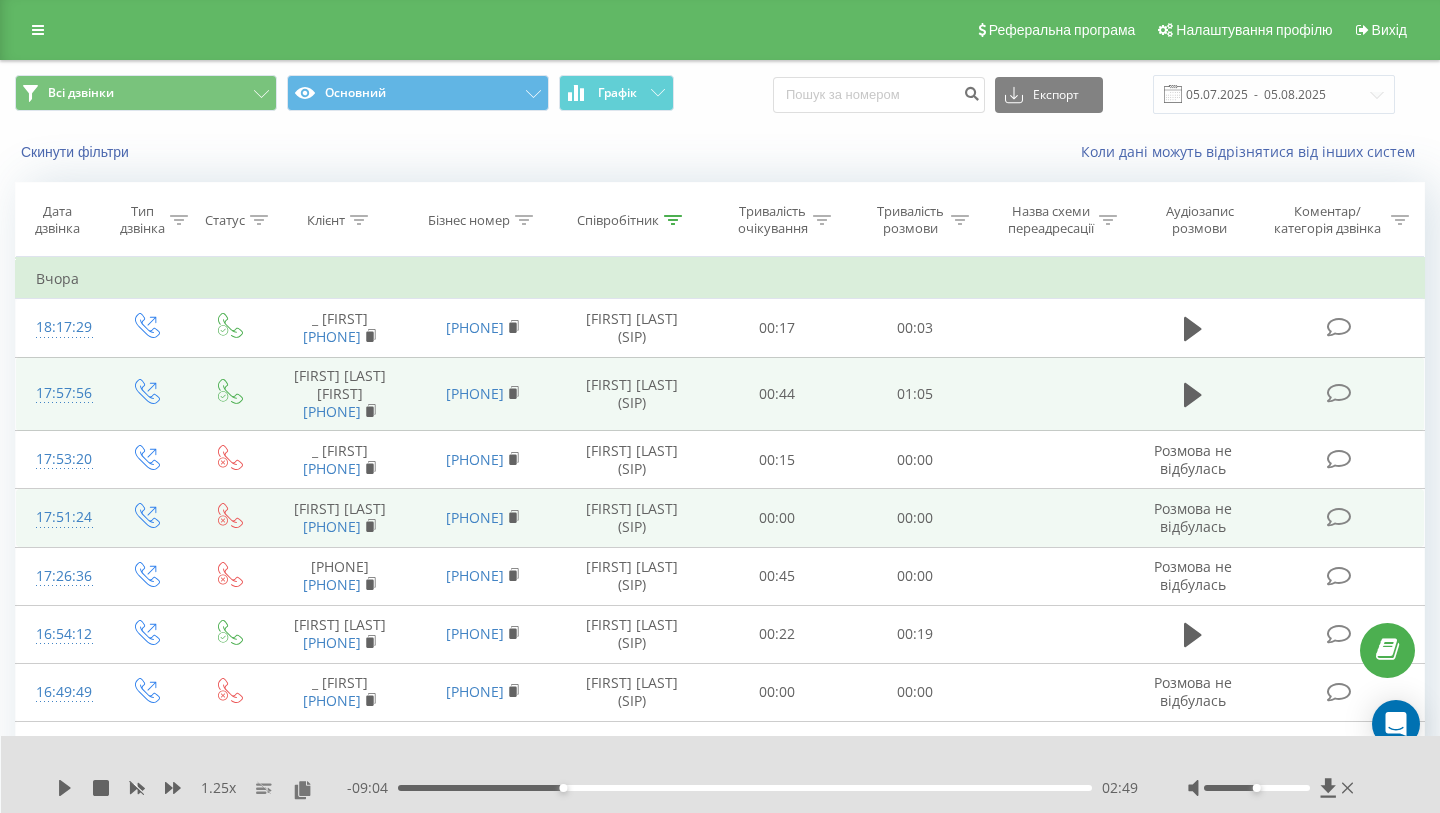 click 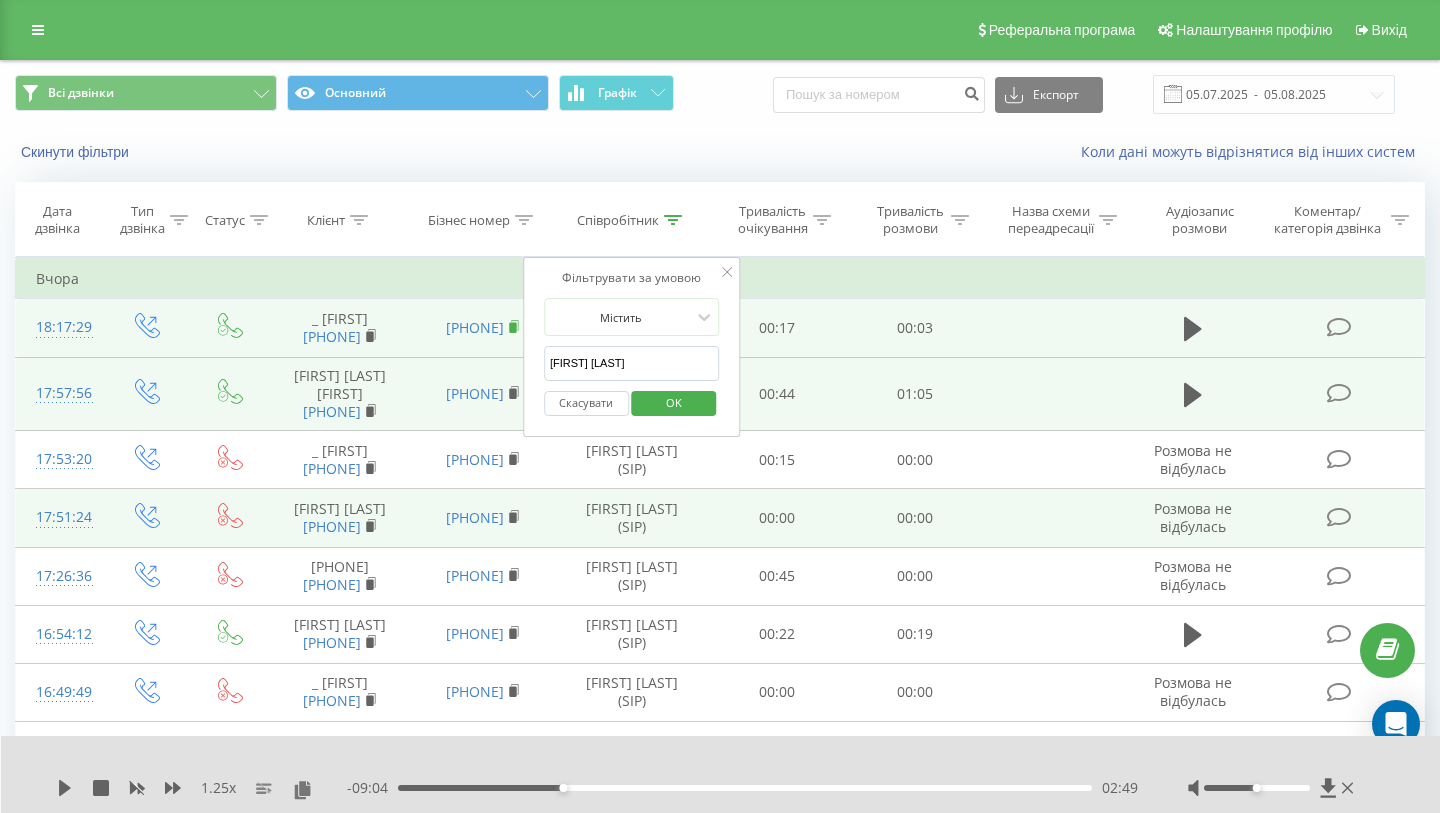 drag, startPoint x: 674, startPoint y: 366, endPoint x: 488, endPoint y: 343, distance: 187.41664 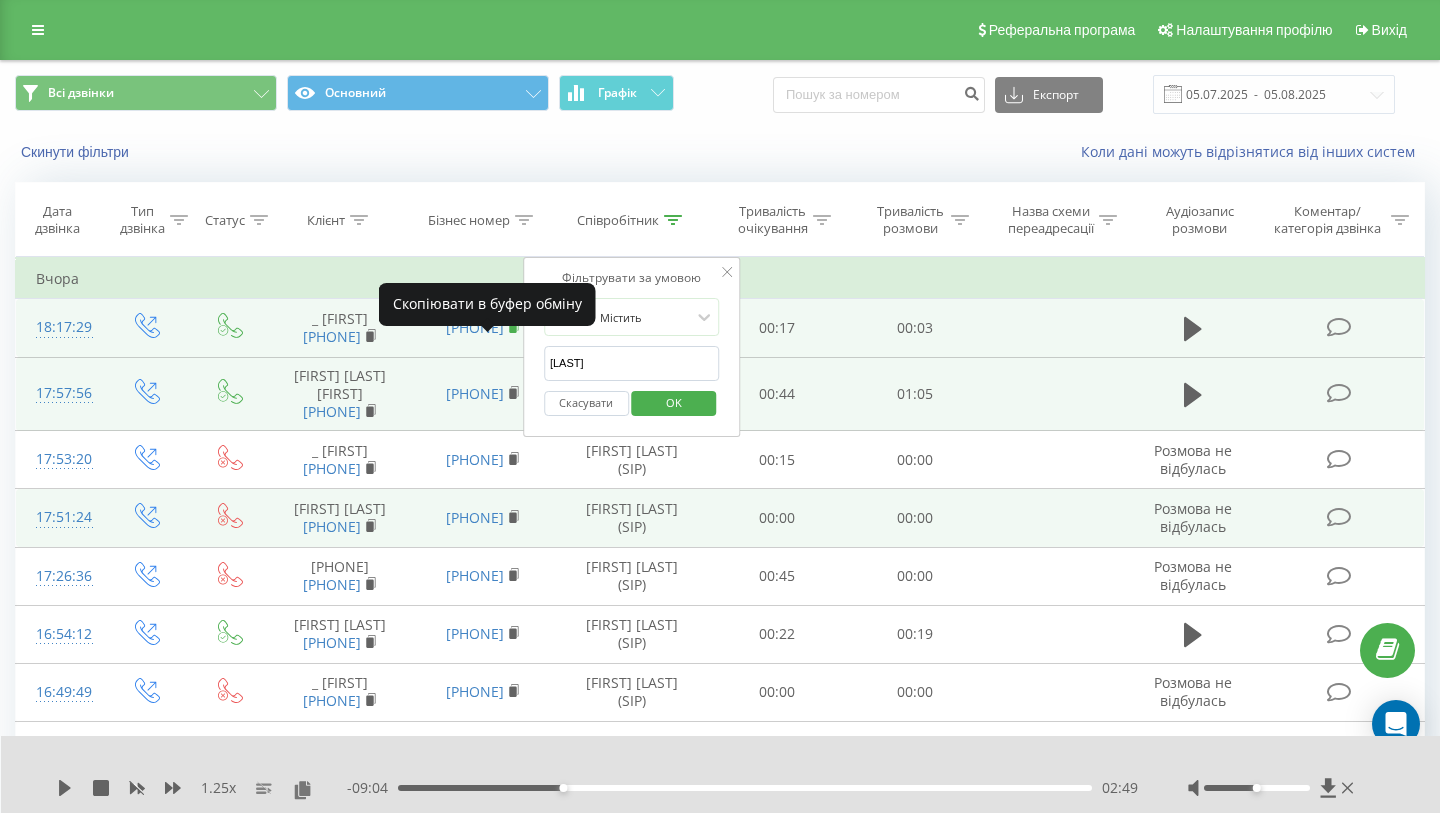 type on "[LAST]" 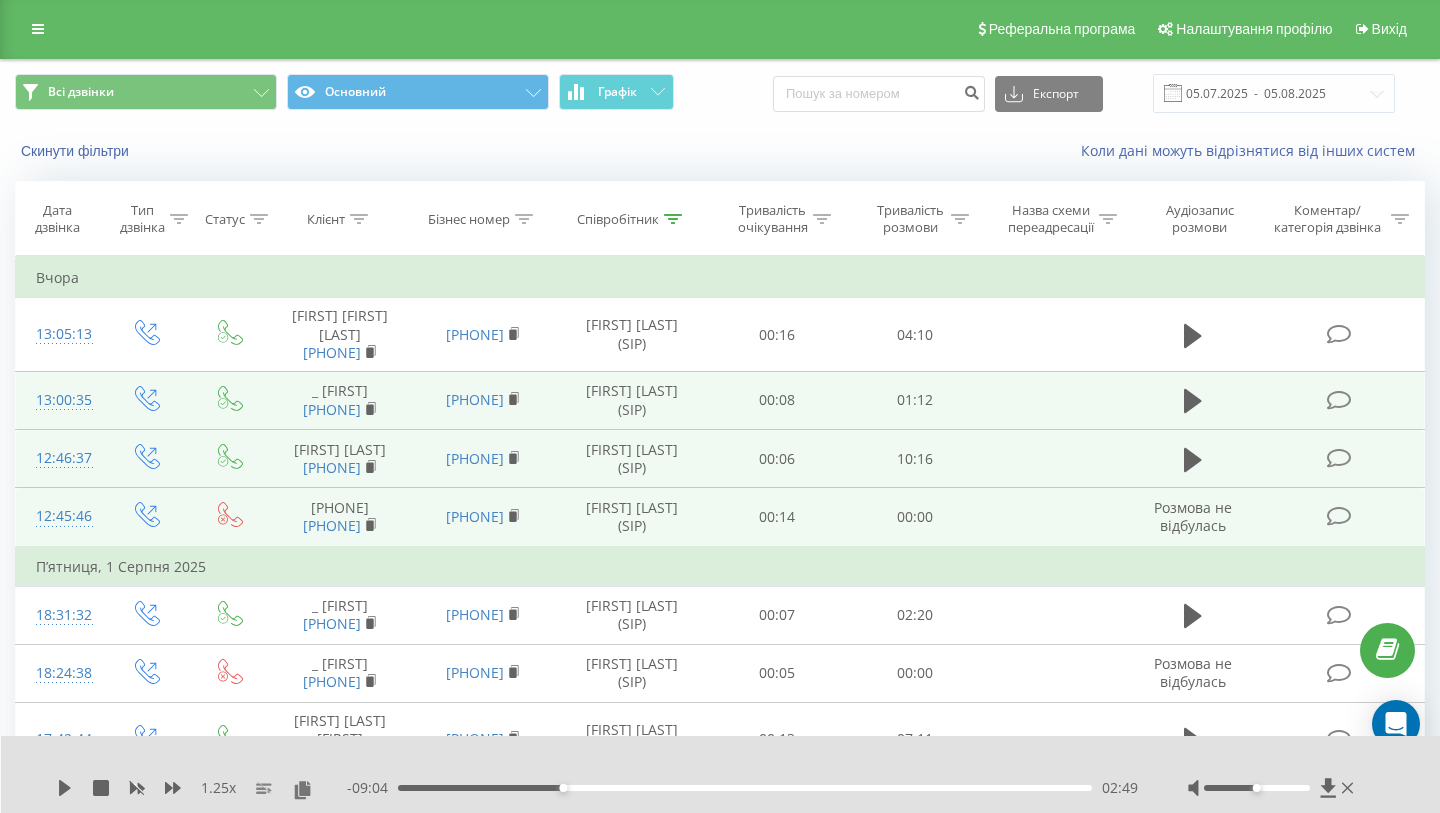 scroll, scrollTop: 0, scrollLeft: 0, axis: both 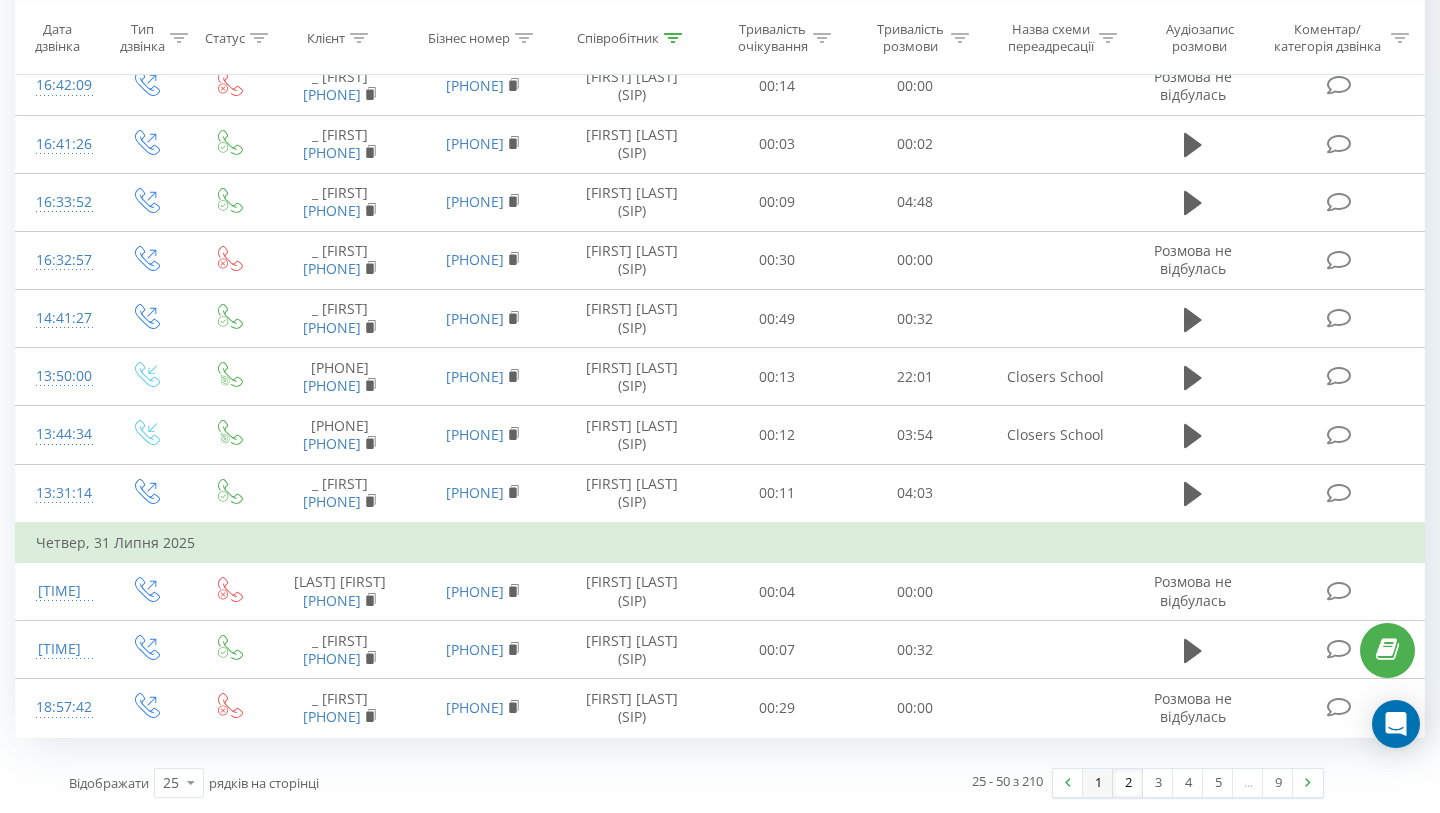 click on "1" at bounding box center (1098, 783) 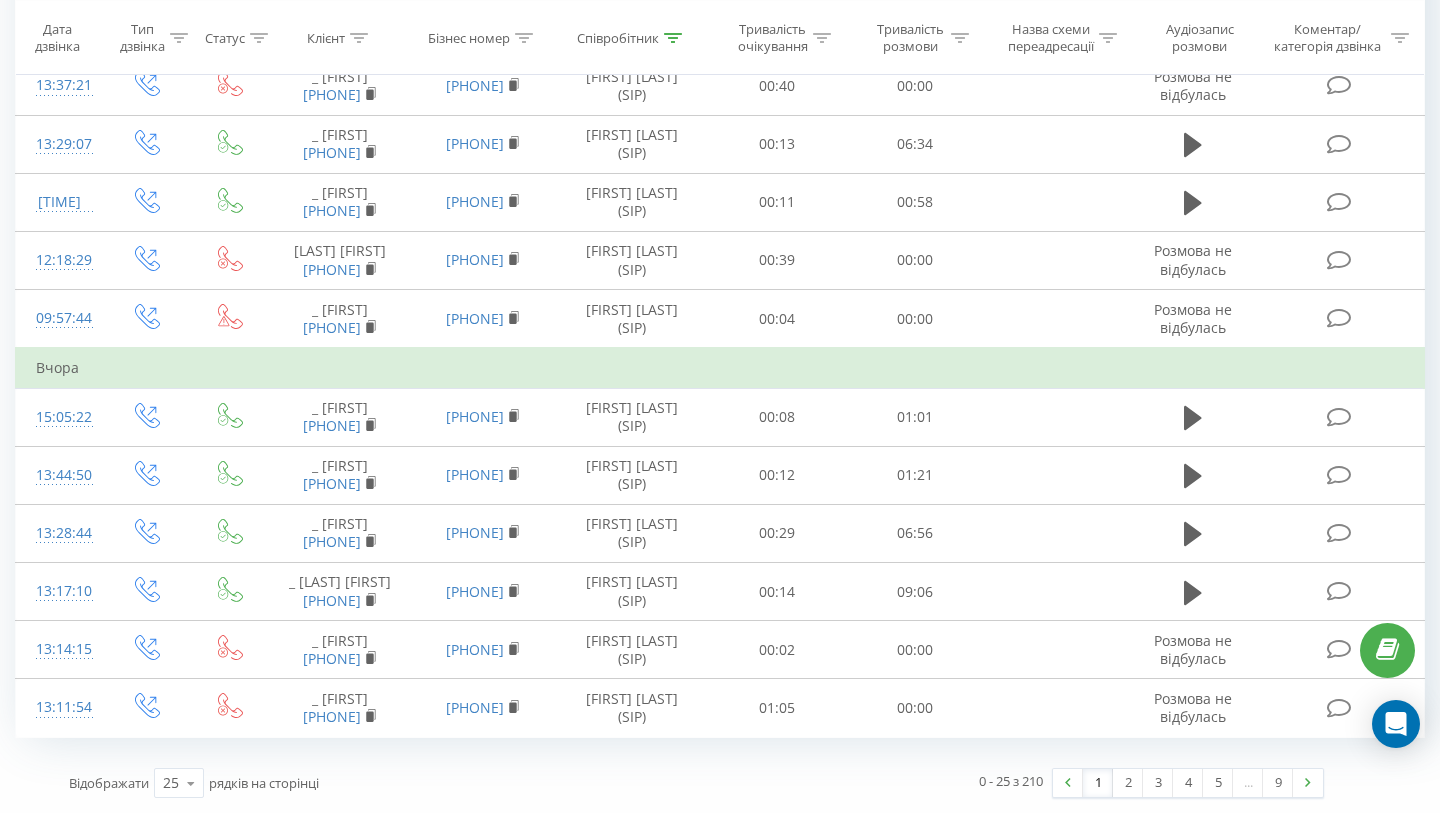 scroll, scrollTop: 1514, scrollLeft: 0, axis: vertical 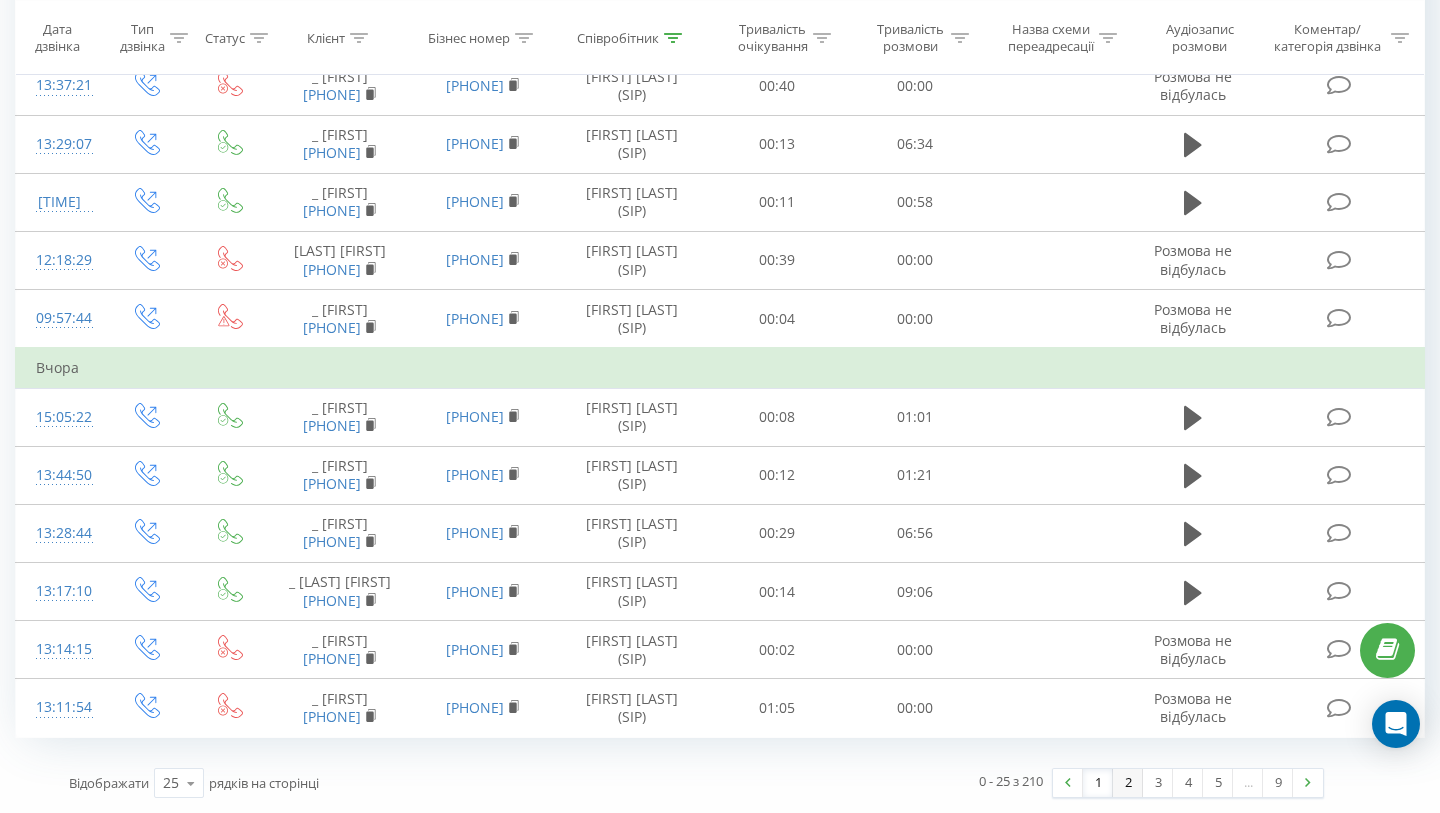 click on "2" at bounding box center [1128, 783] 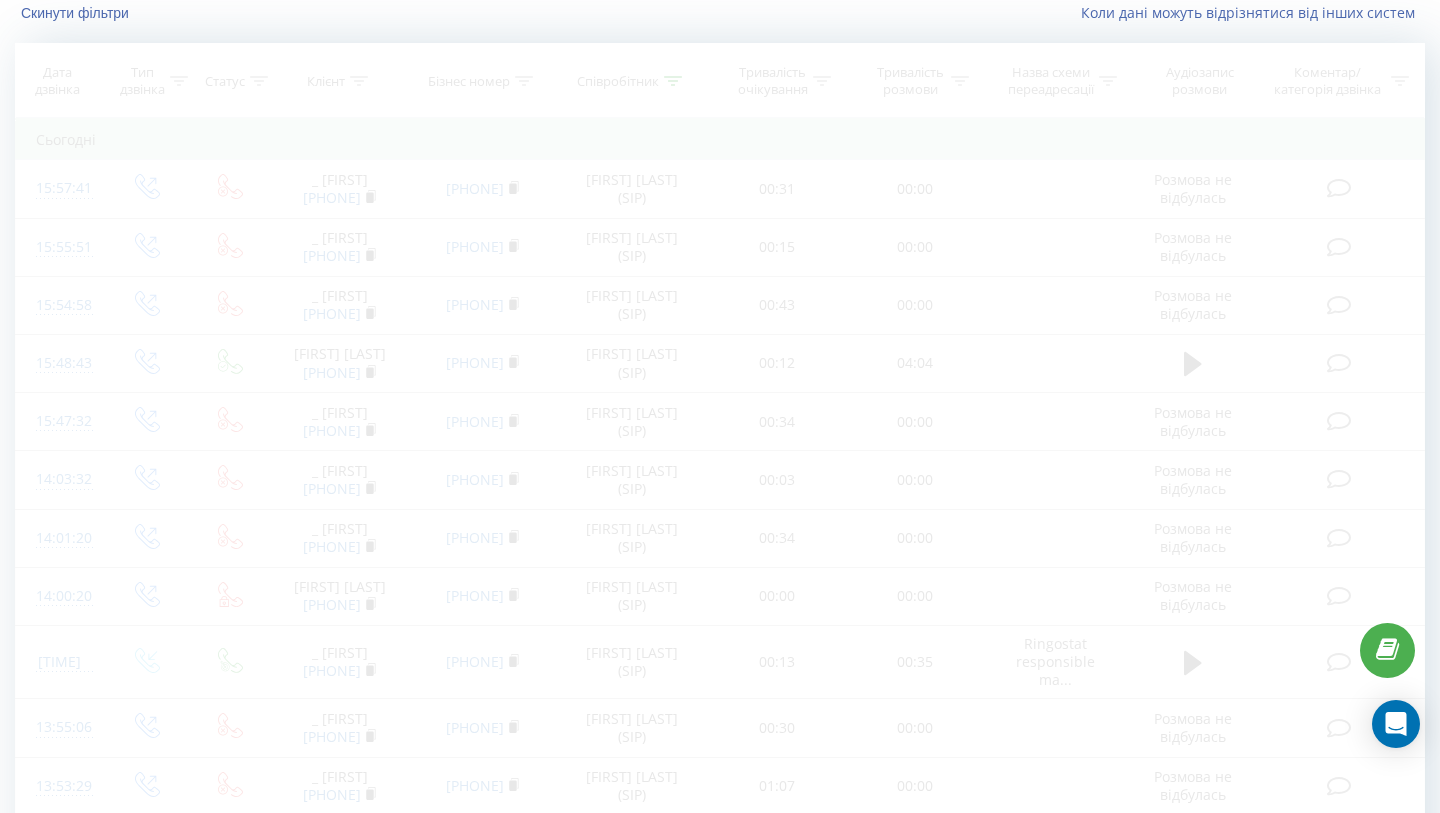 scroll, scrollTop: 132, scrollLeft: 0, axis: vertical 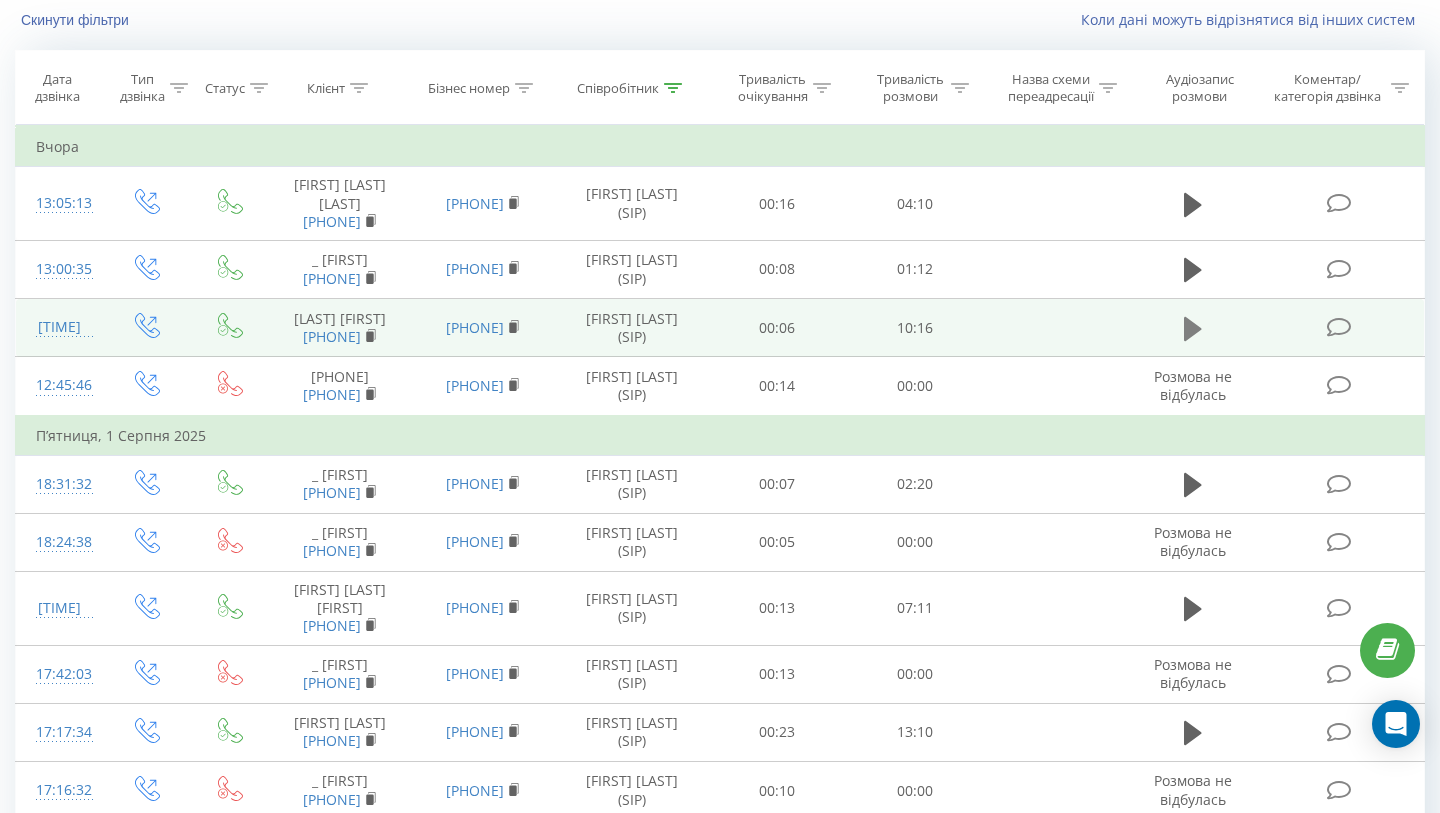 click 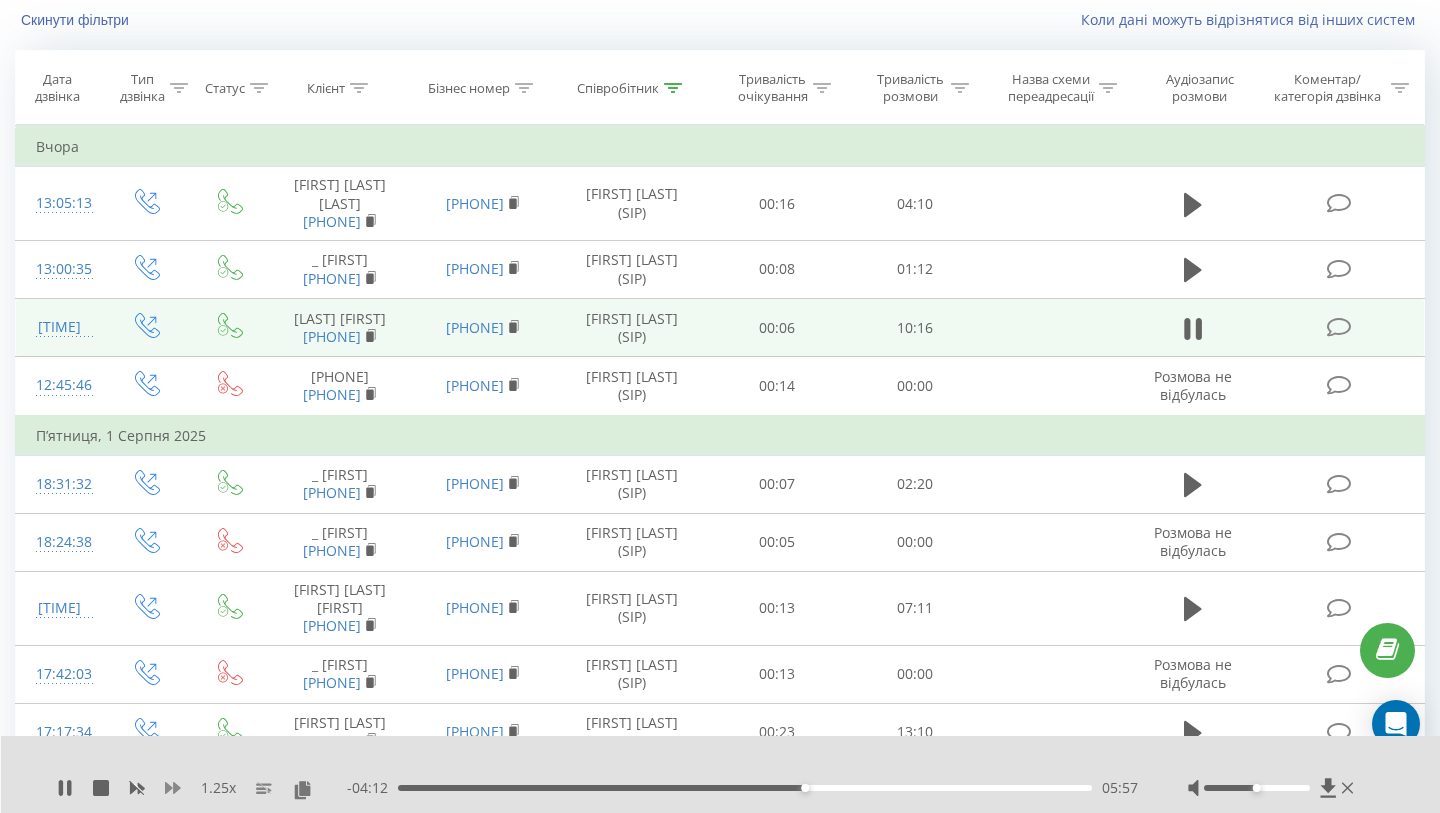 click 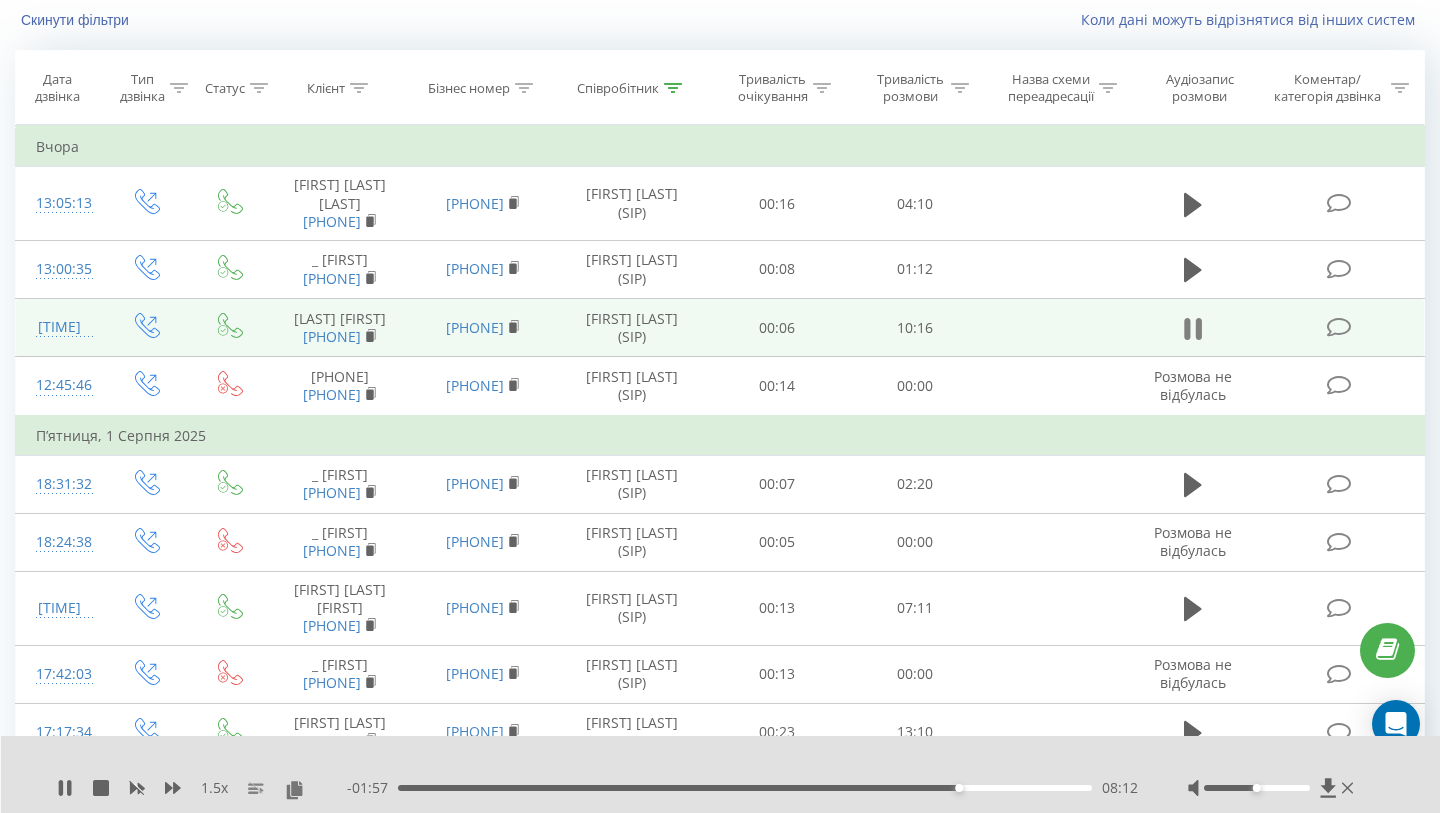 click 